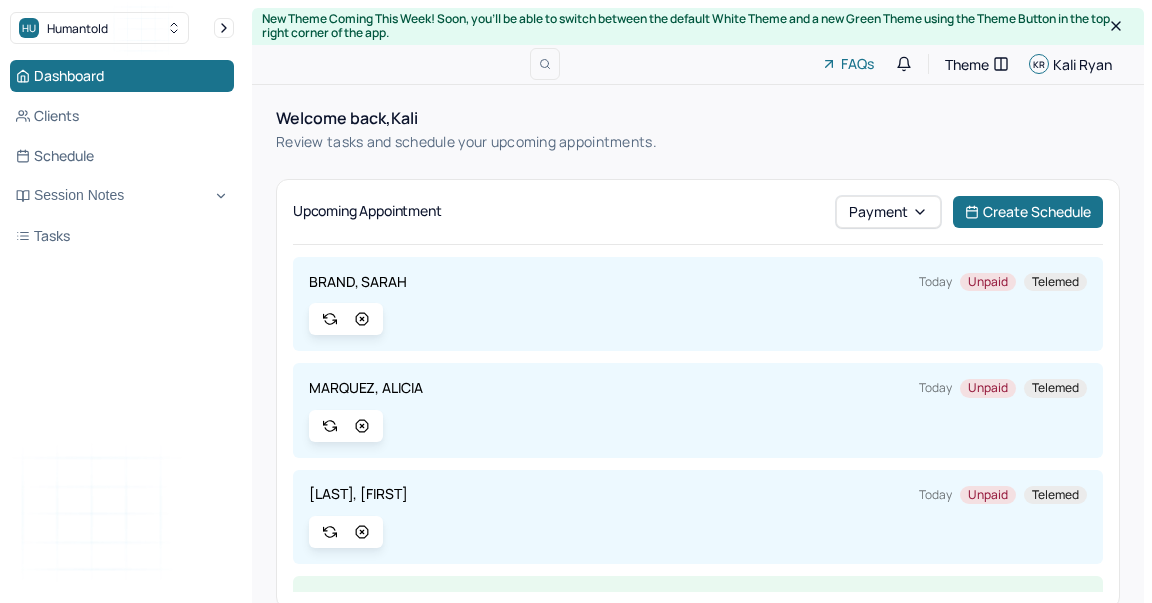 scroll, scrollTop: 0, scrollLeft: 0, axis: both 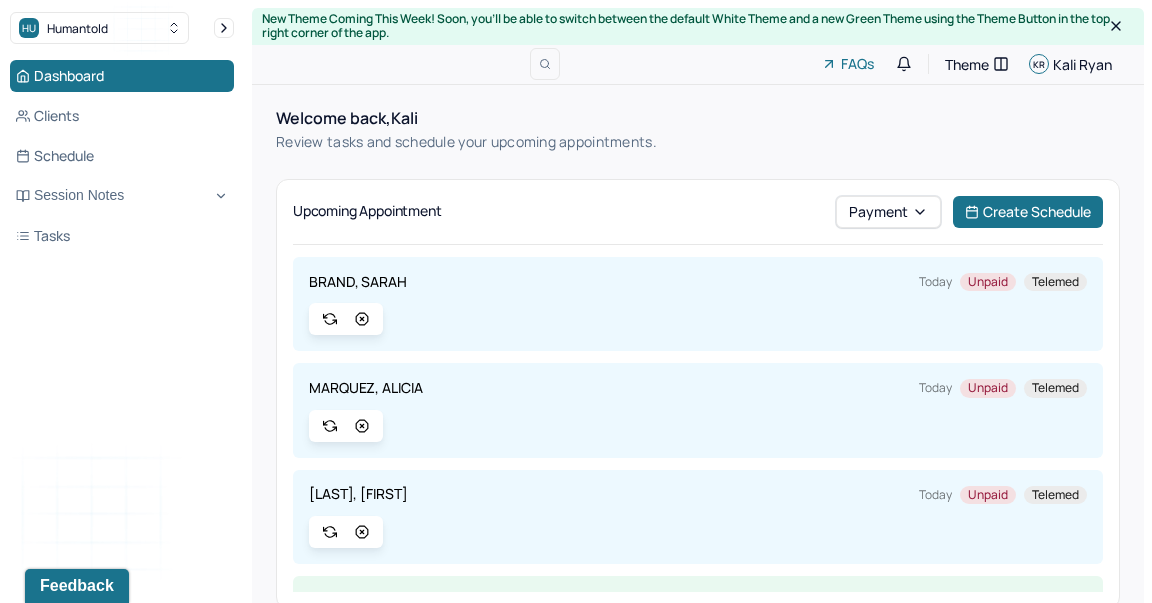 click on "BRAND, SARAH" at bounding box center [358, 282] 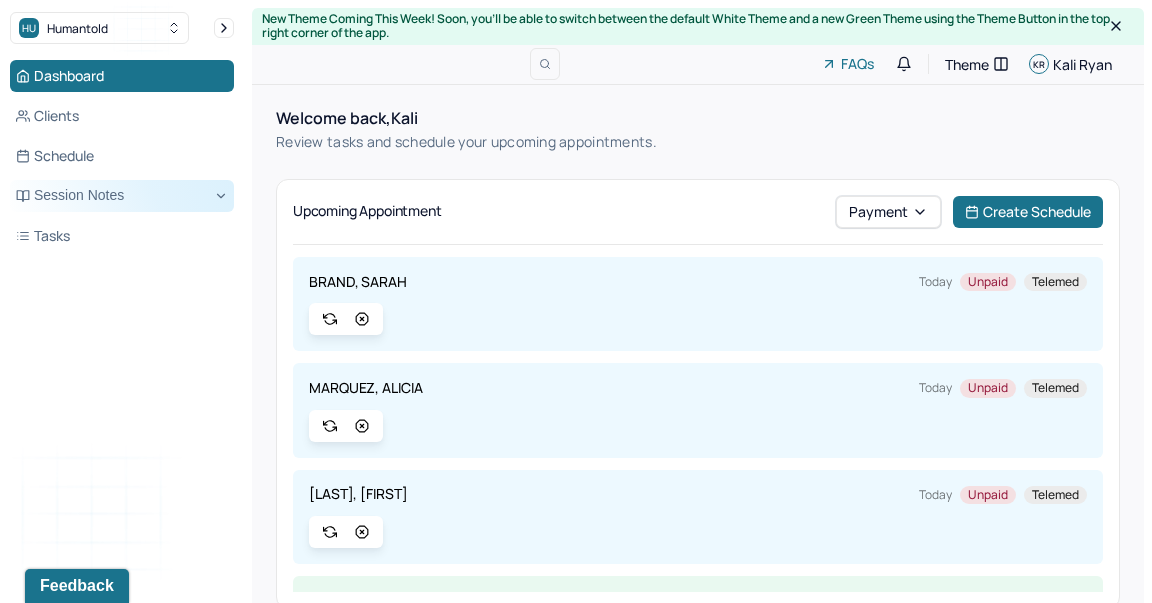 click on "Session Notes" at bounding box center (122, 196) 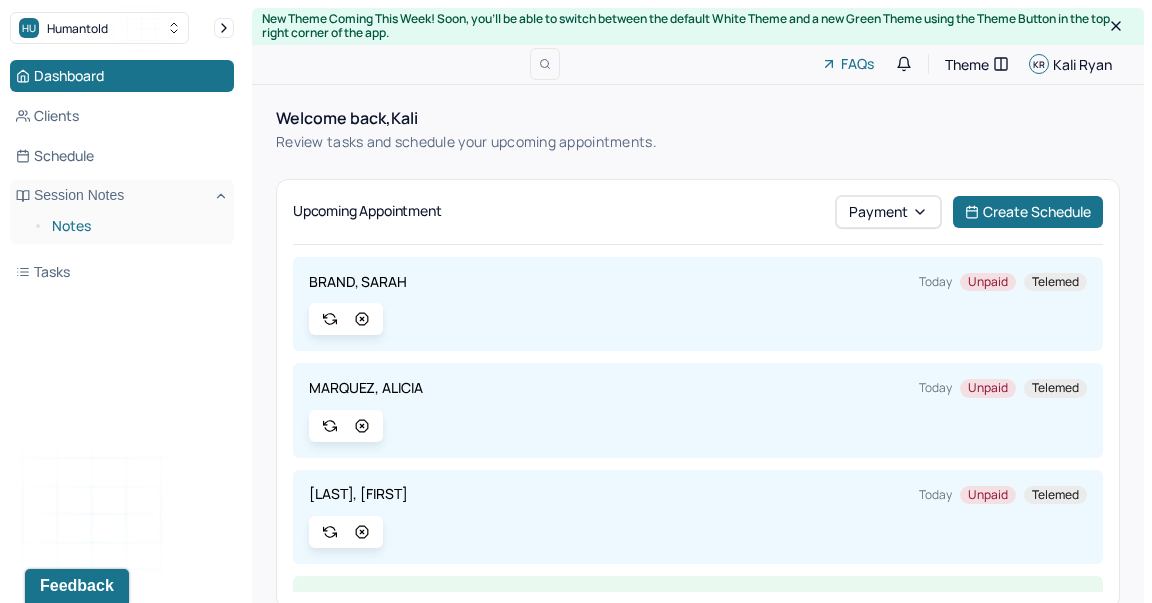 click on "Notes" at bounding box center (135, 226) 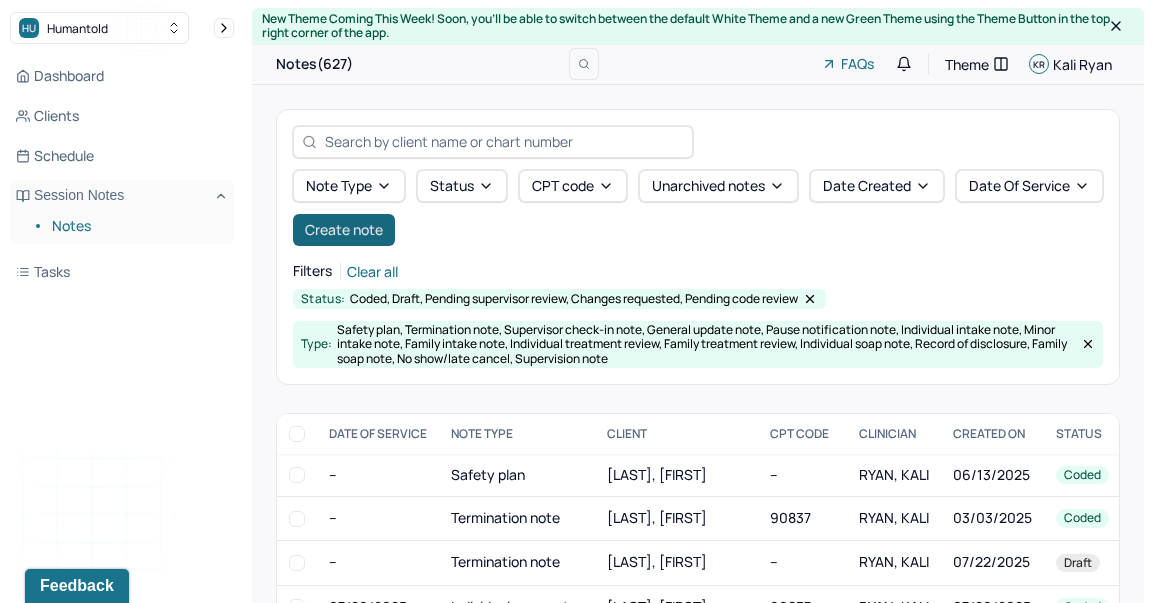 click on "Create note" at bounding box center [344, 230] 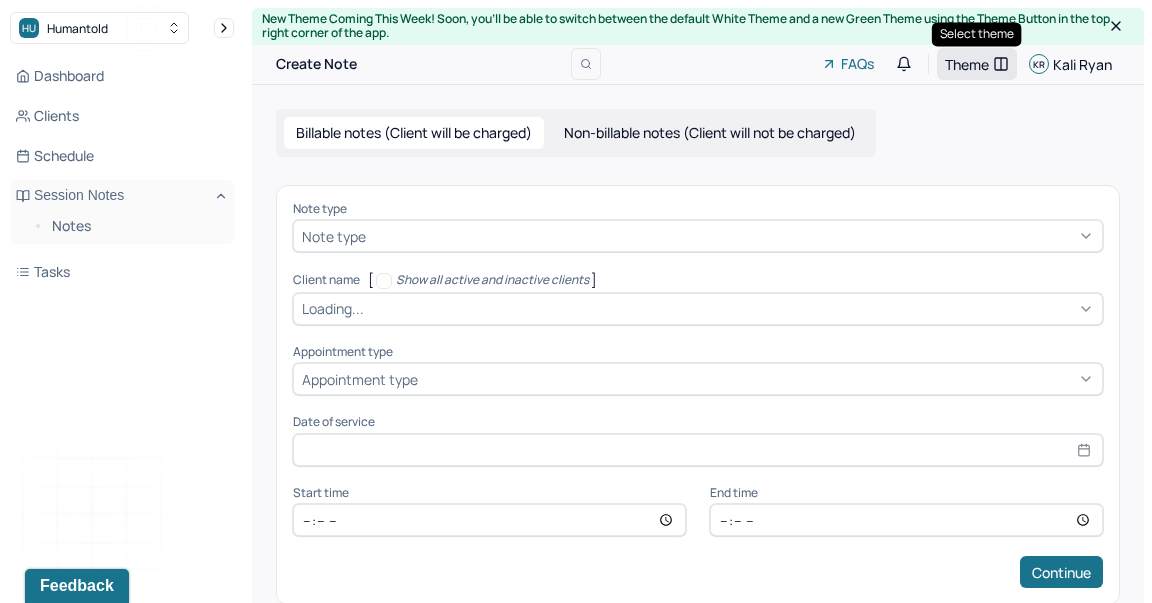 click on "Theme" at bounding box center [967, 64] 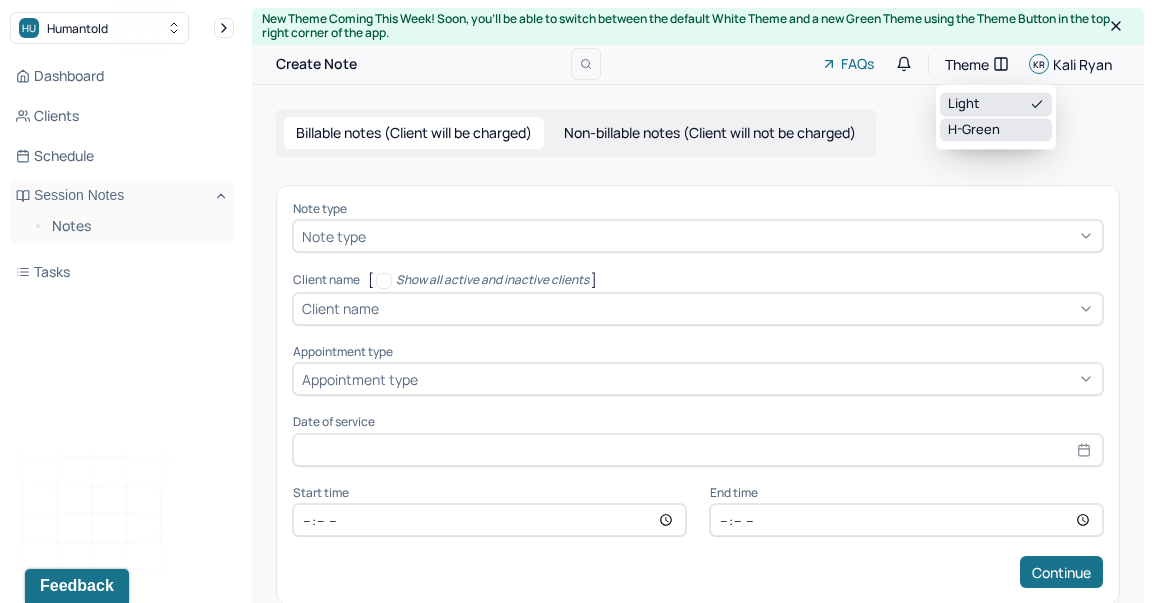 click on "H-green" at bounding box center [996, 130] 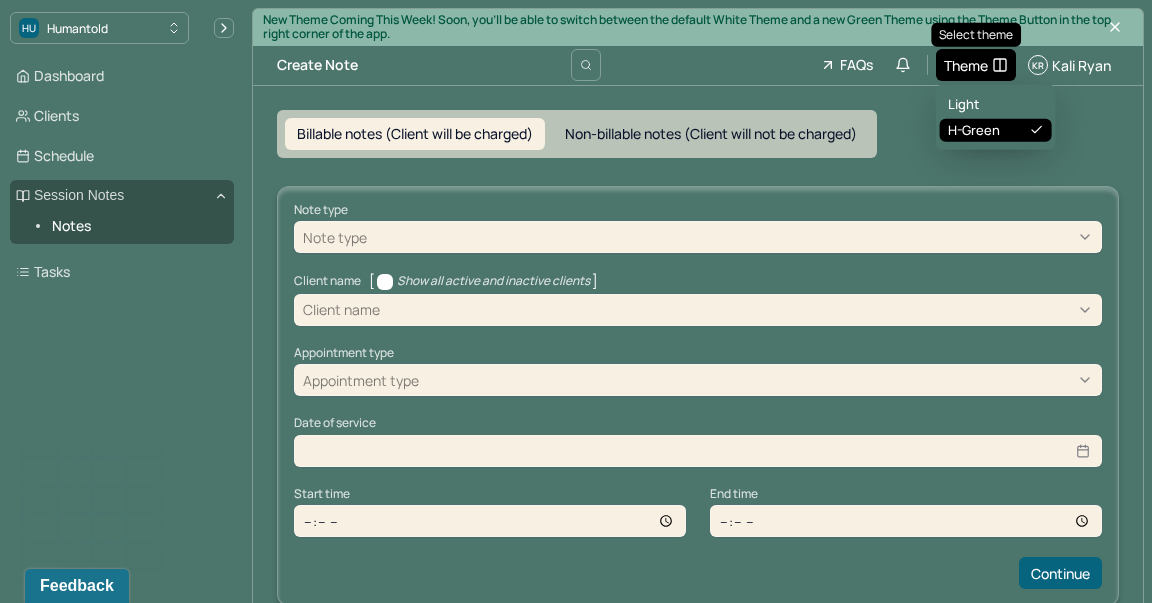 click on "Theme" at bounding box center (966, 65) 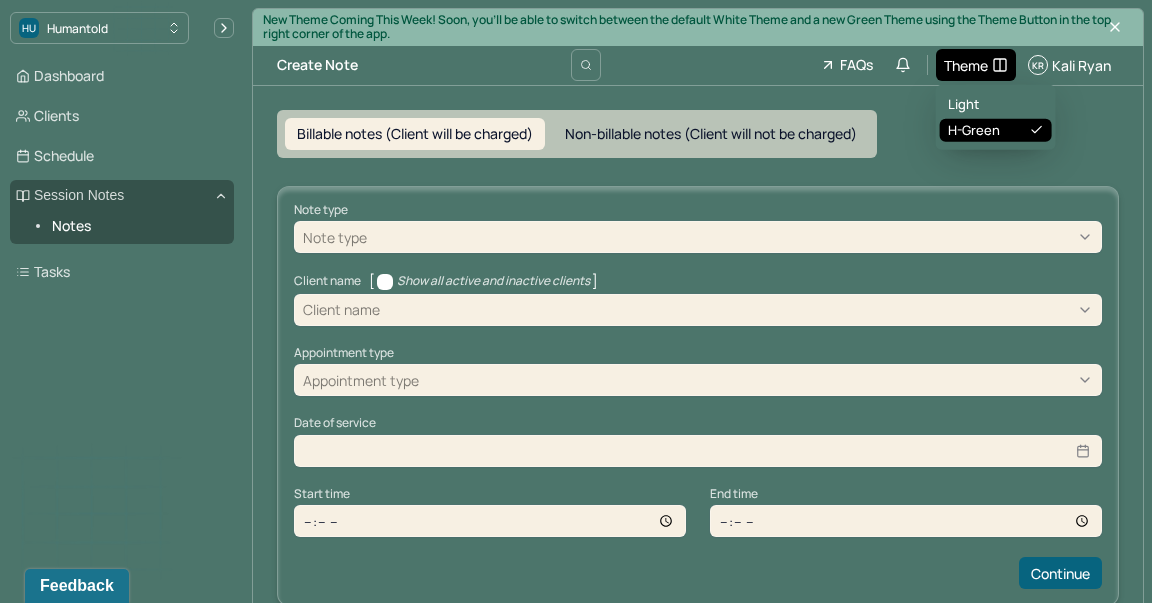 click on "Theme" at bounding box center (976, 65) 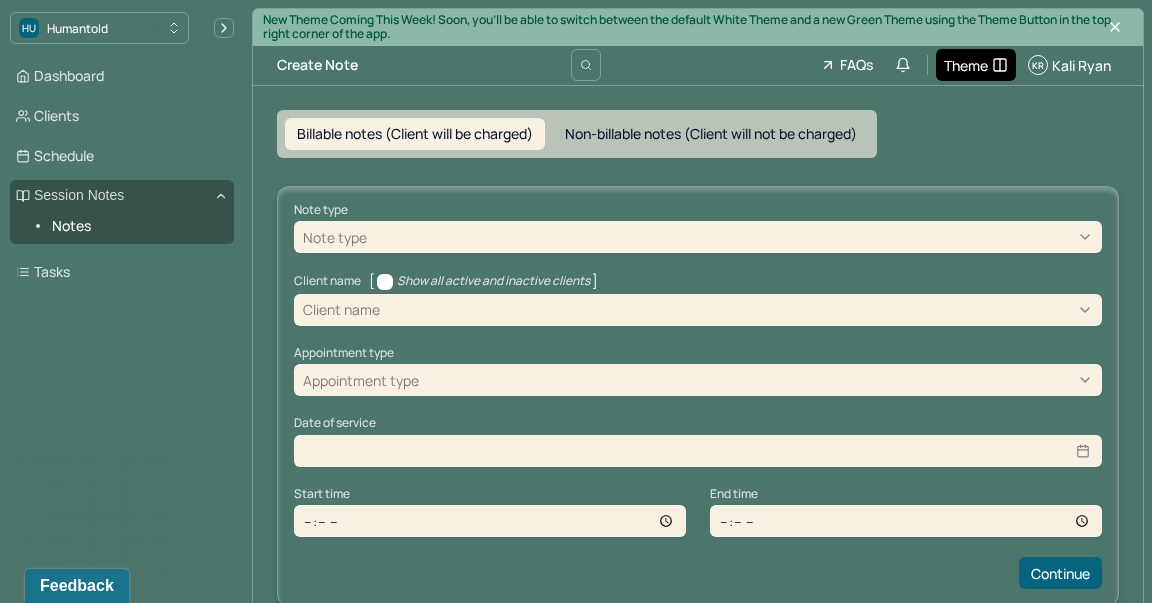 click on "Theme" at bounding box center (976, 65) 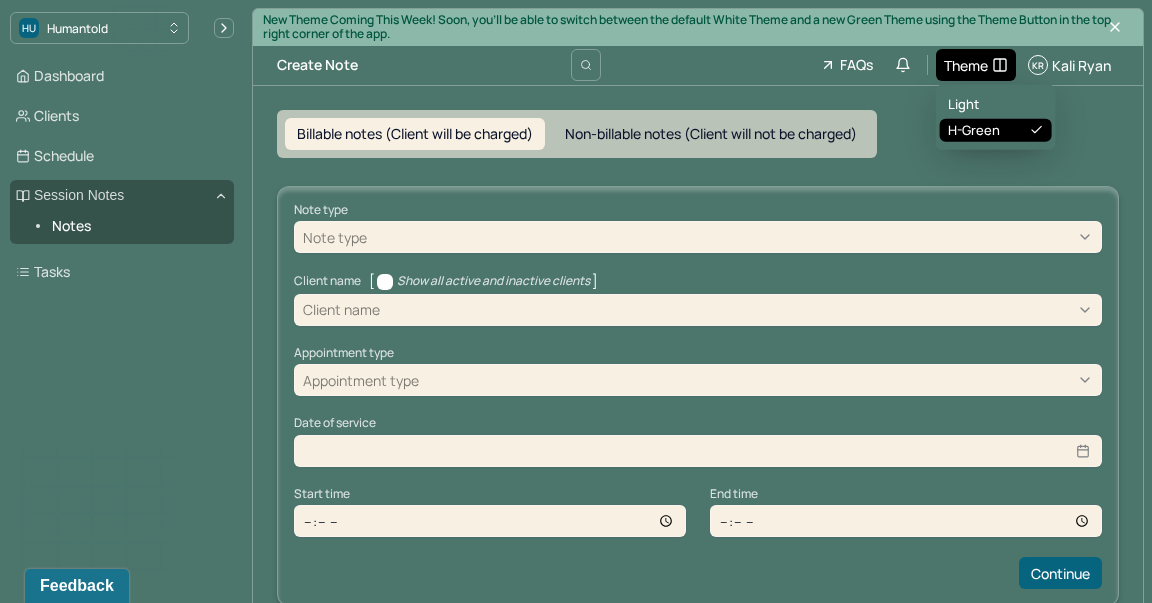 click on "Theme" at bounding box center (976, 65) 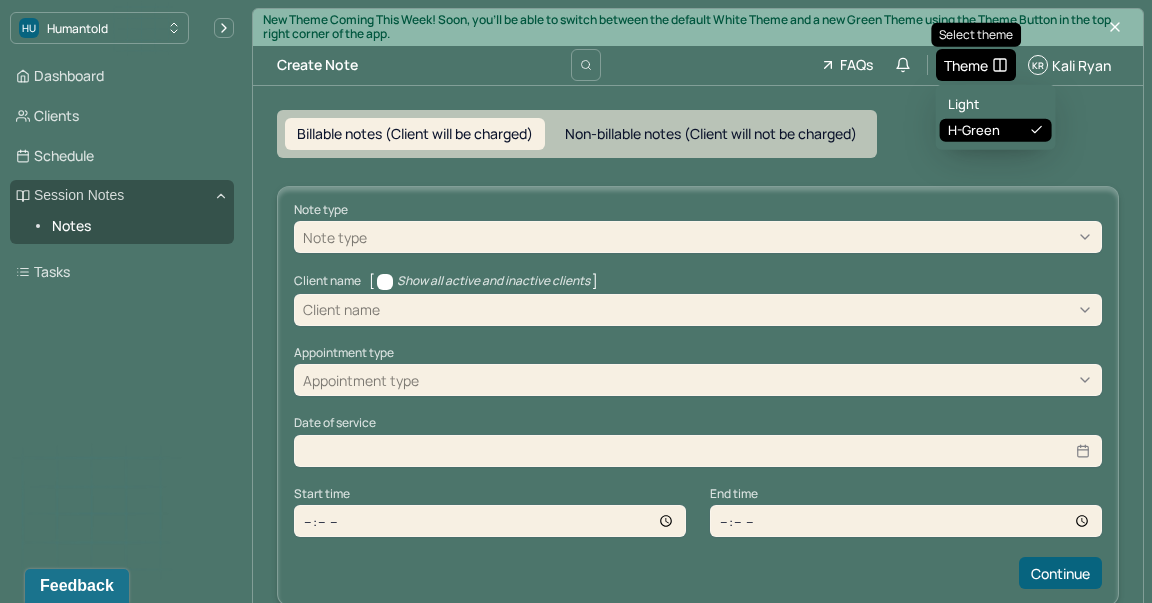 click on "Theme" at bounding box center [966, 65] 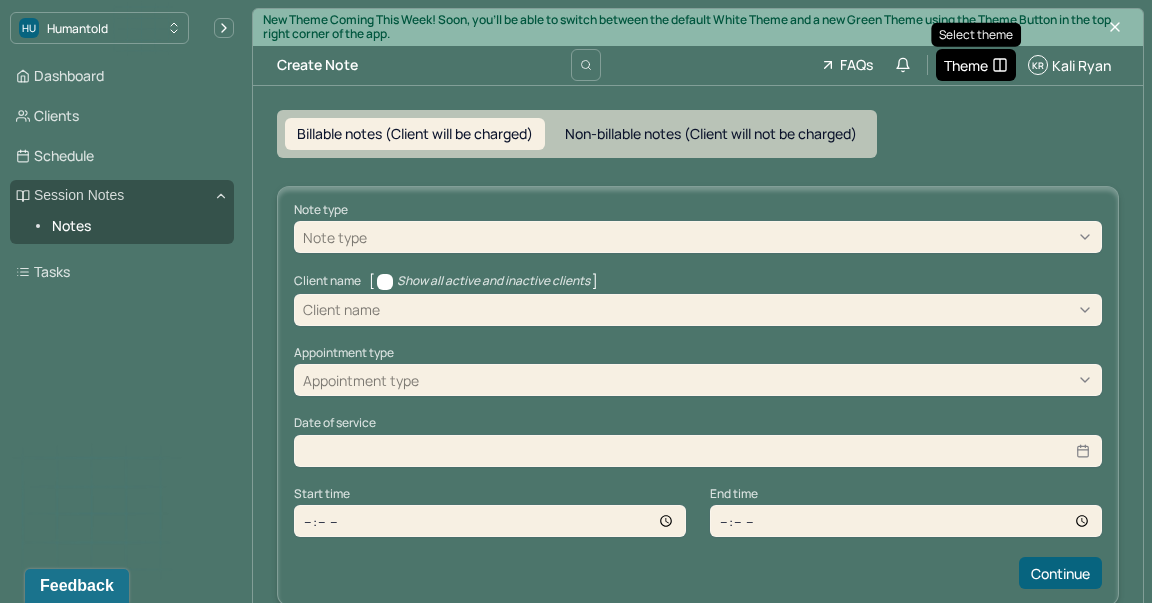 click on "Theme" at bounding box center (966, 65) 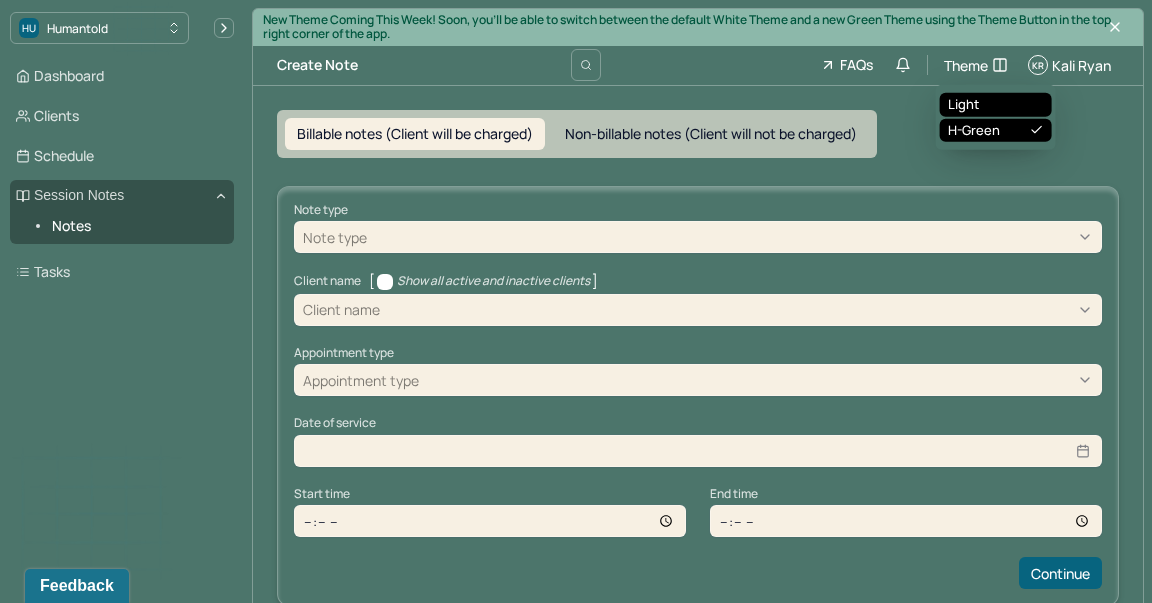 click on "Light" at bounding box center (996, 105) 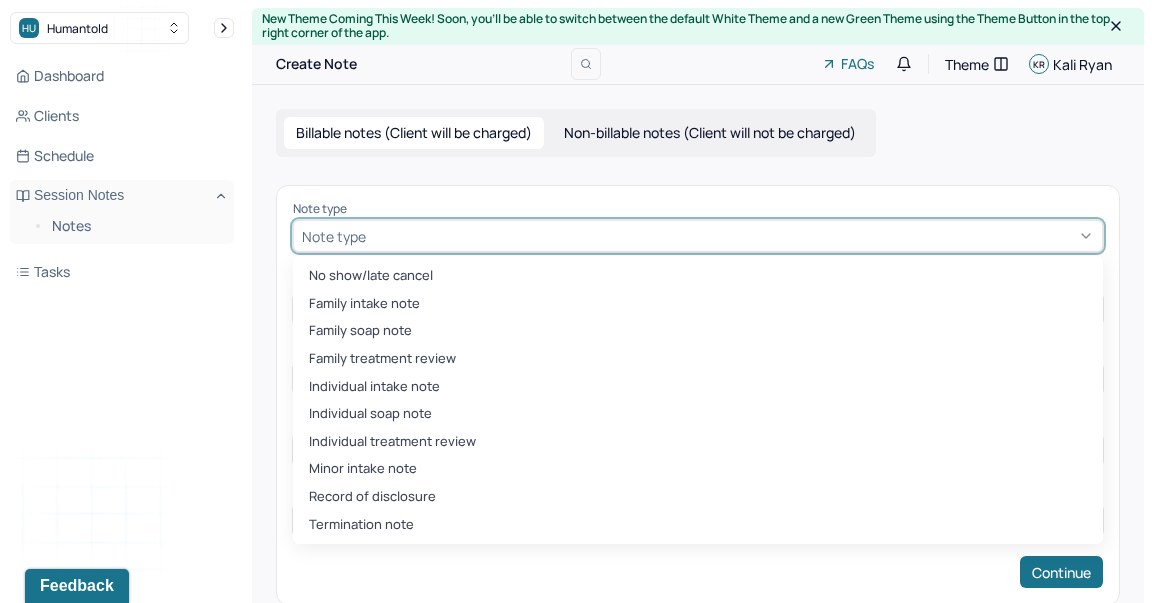 click on "Note type" at bounding box center [698, 236] 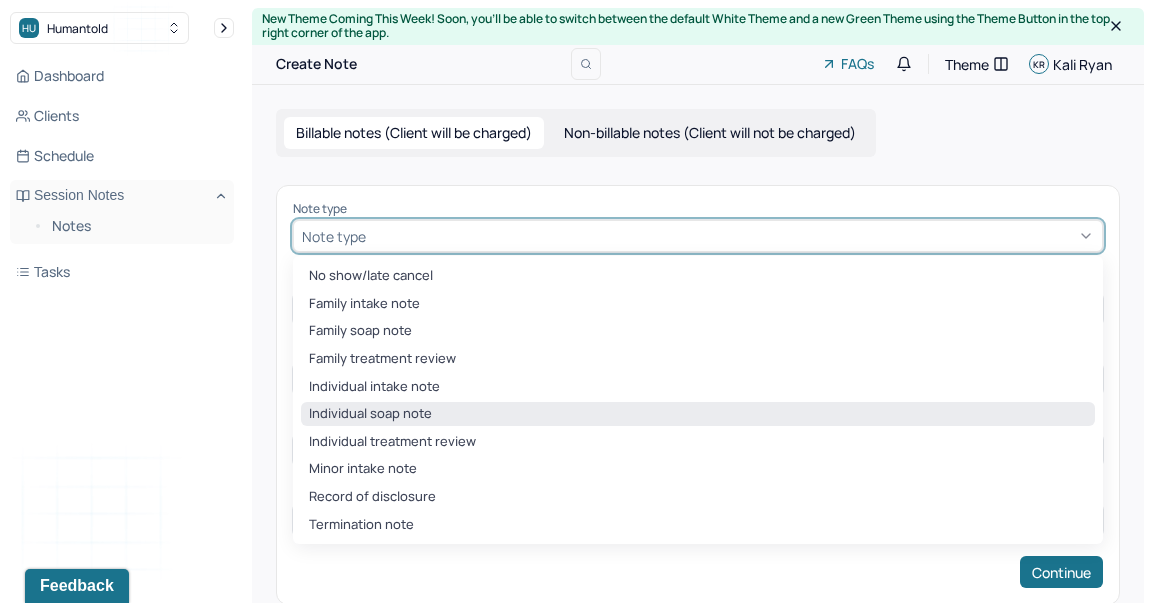 click on "Individual soap note" at bounding box center (698, 414) 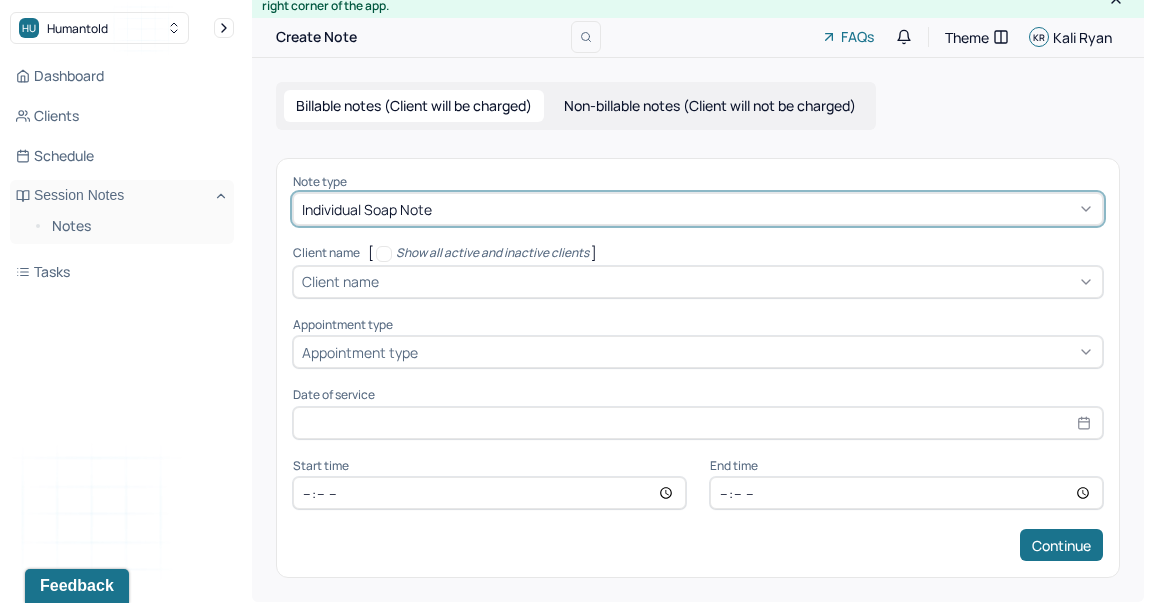 click on "Client name" at bounding box center [698, 282] 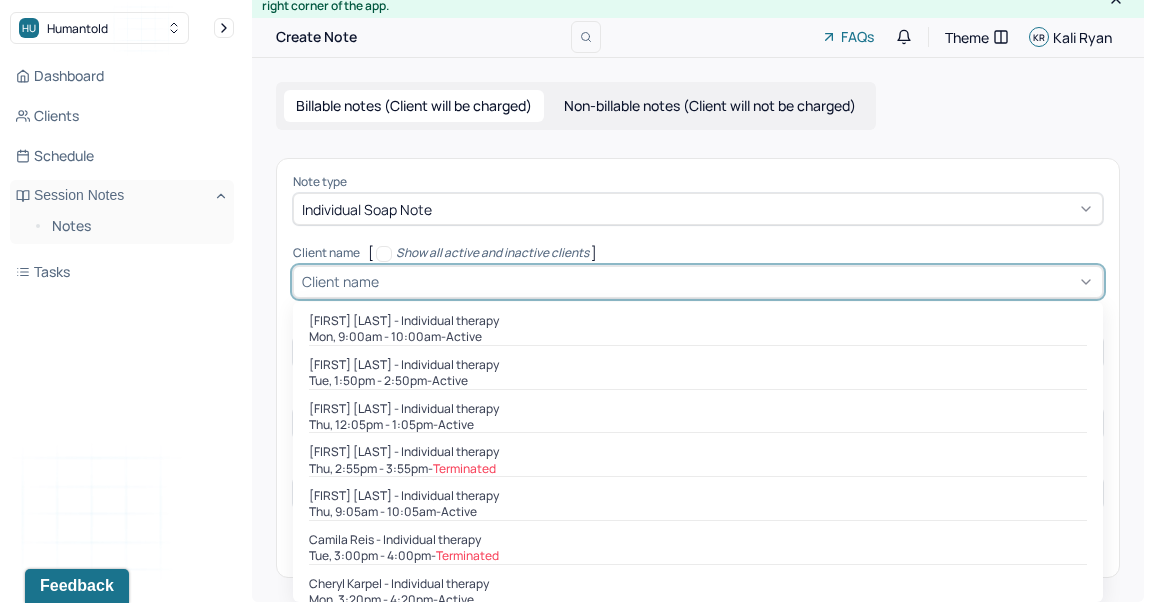scroll, scrollTop: 32, scrollLeft: 0, axis: vertical 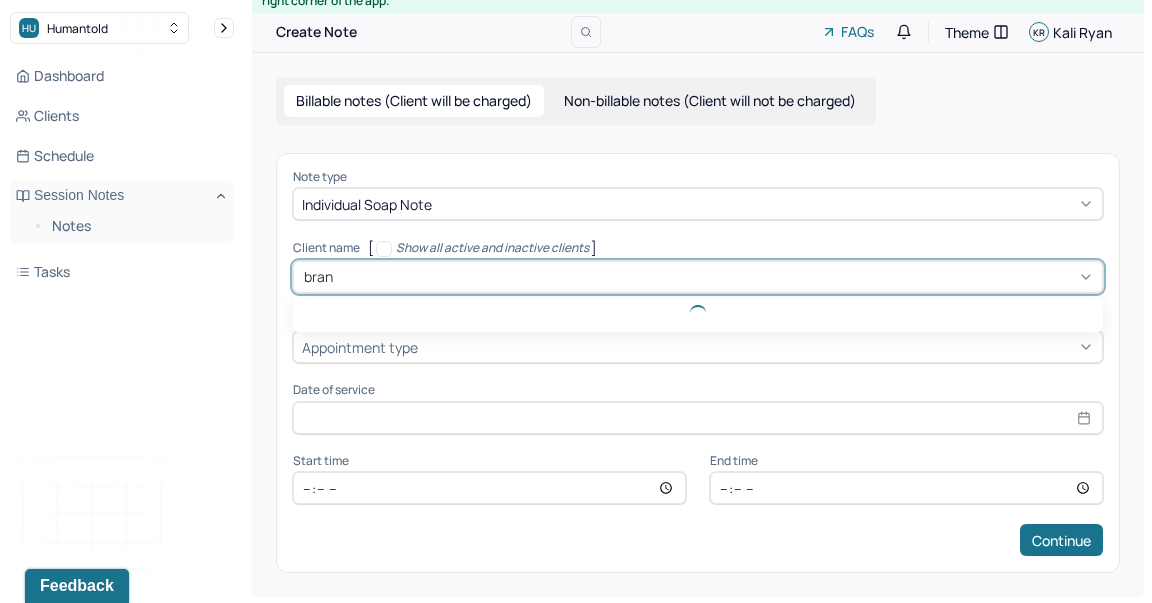 type on "brand" 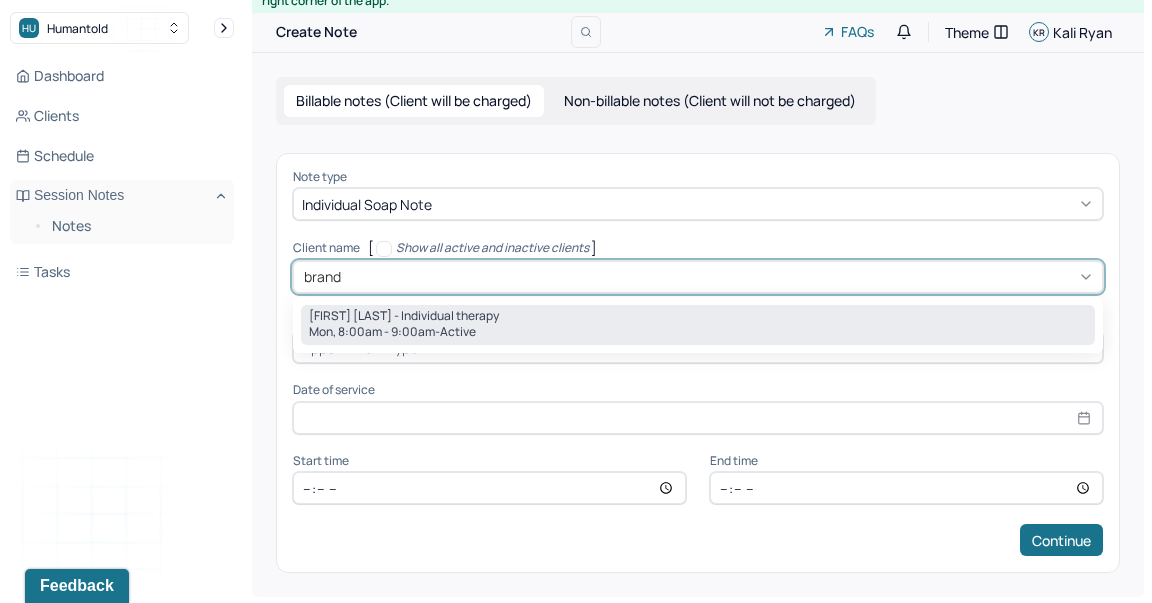 click on "[FIRST] [LAST] - Individual therapy" at bounding box center (698, 316) 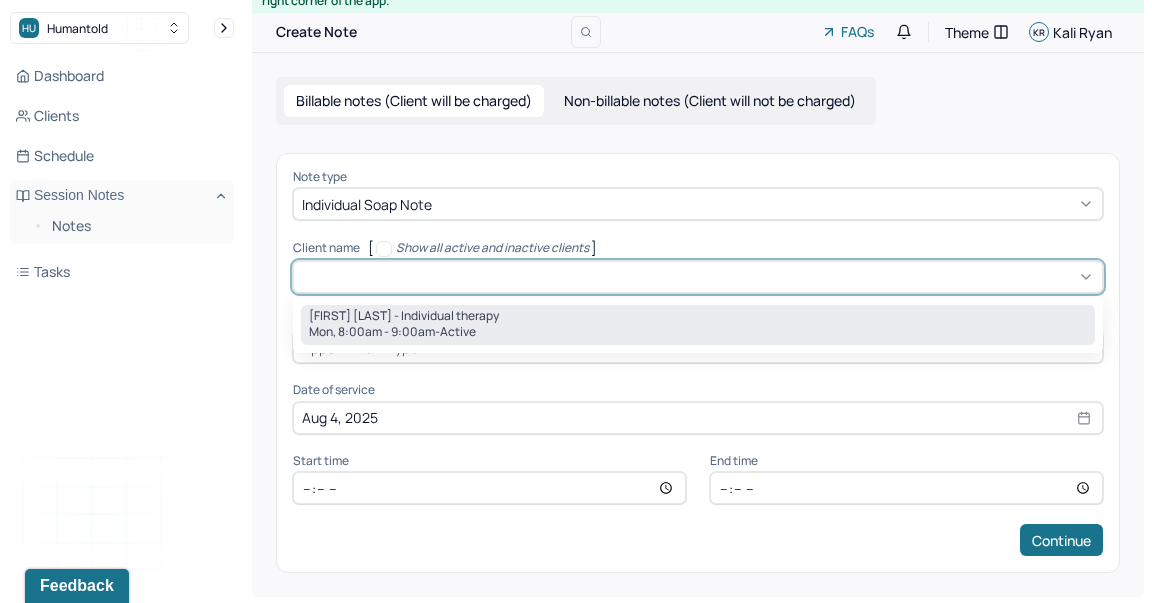 type on "08:00" 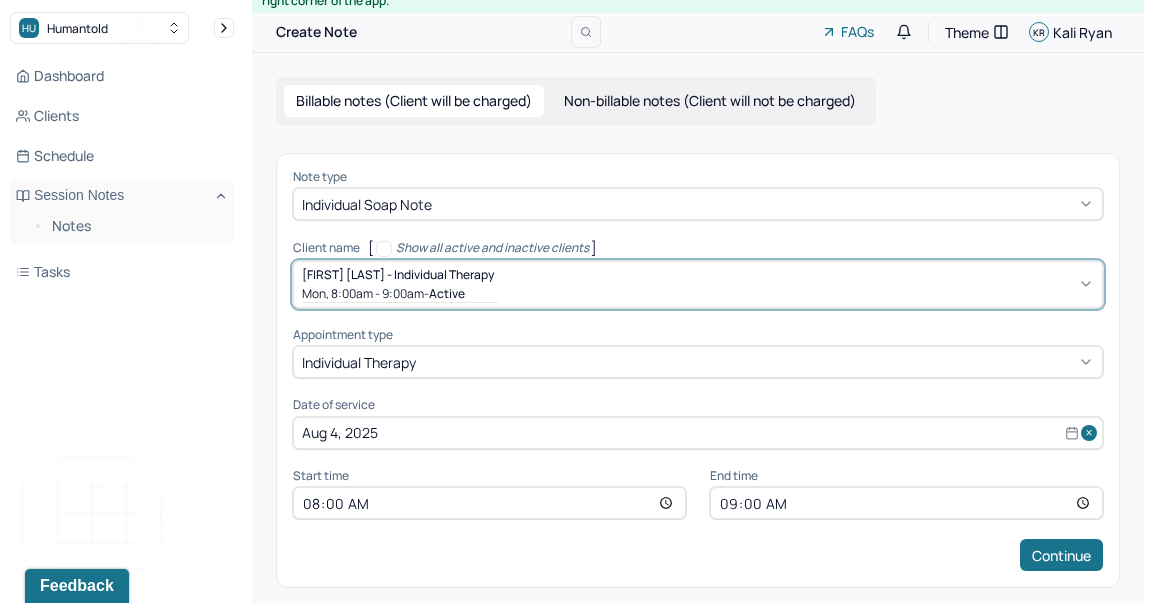 scroll, scrollTop: 45, scrollLeft: 0, axis: vertical 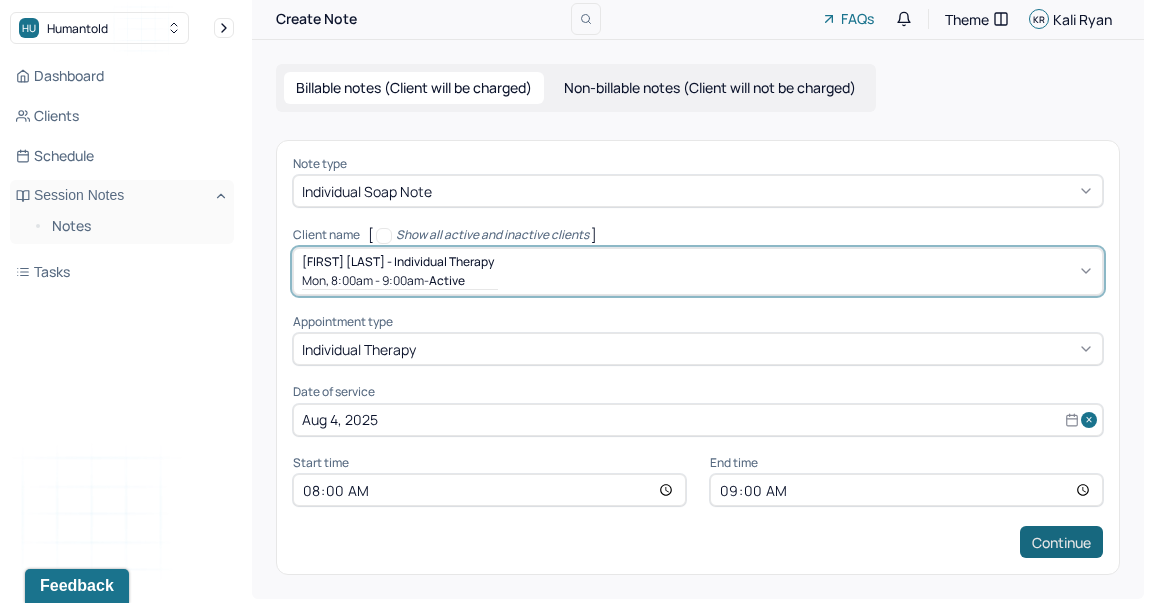 click on "Continue" at bounding box center [1061, 542] 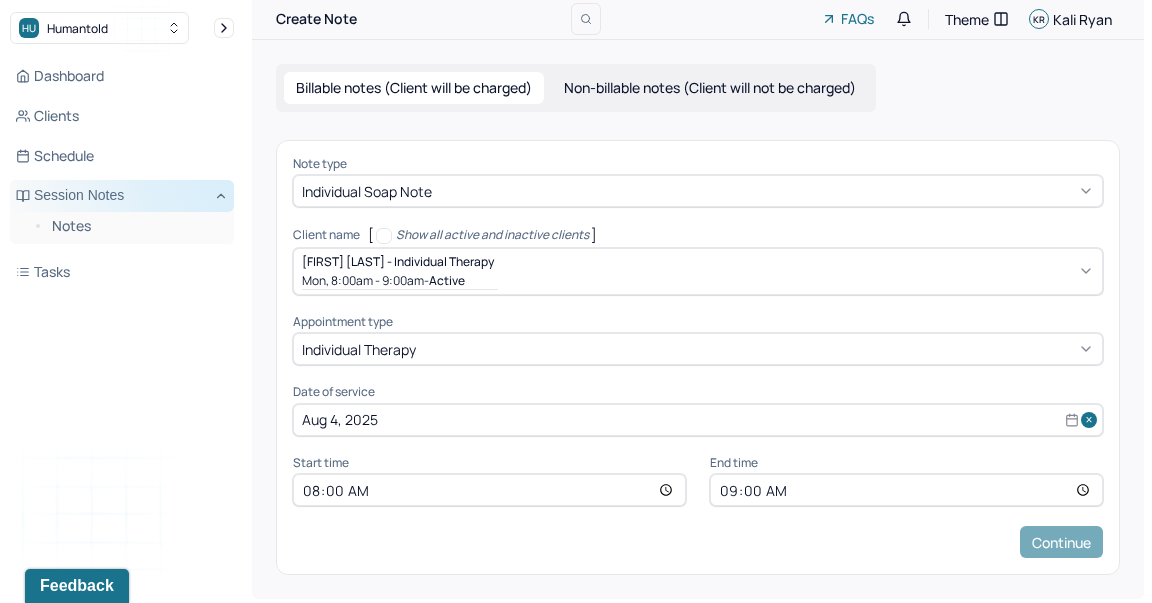 scroll, scrollTop: 0, scrollLeft: 0, axis: both 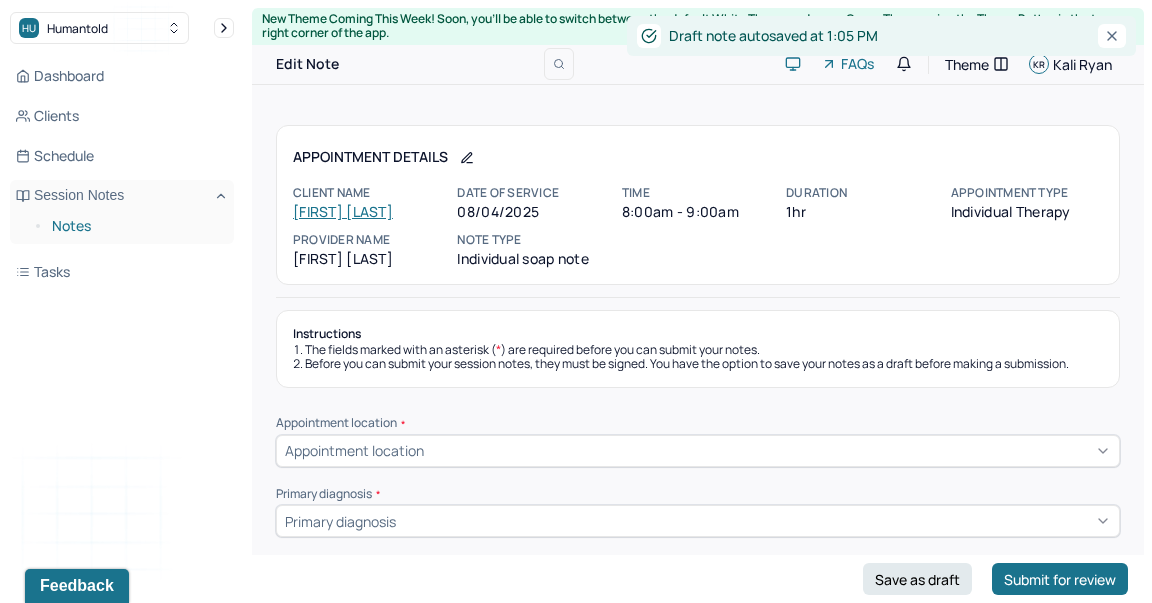 click on "Notes" at bounding box center [135, 226] 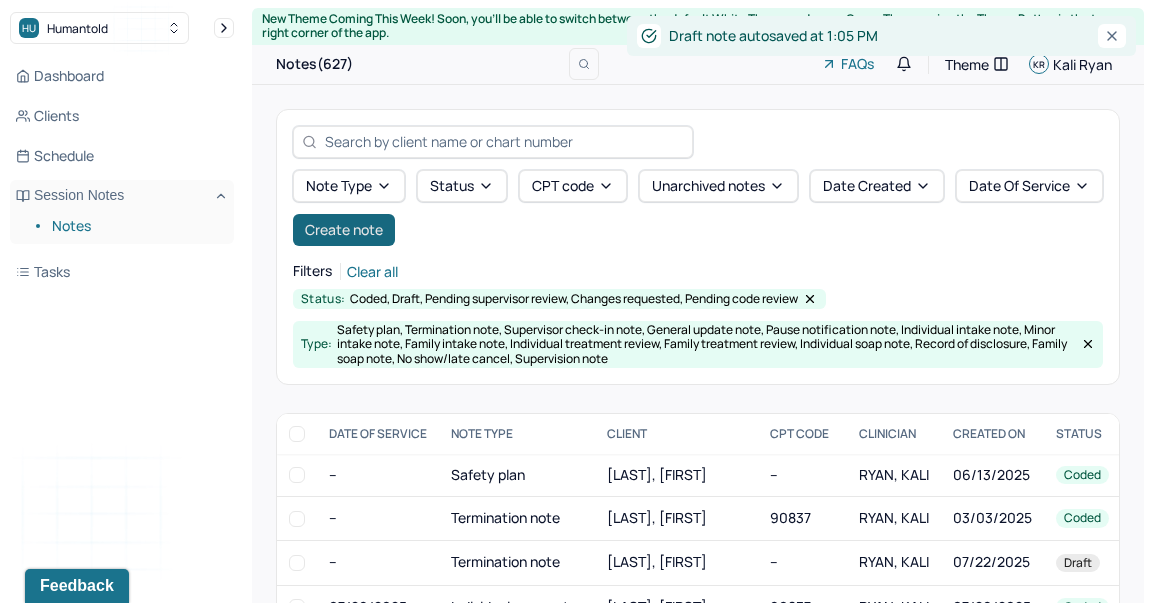click on "Create note" at bounding box center [344, 230] 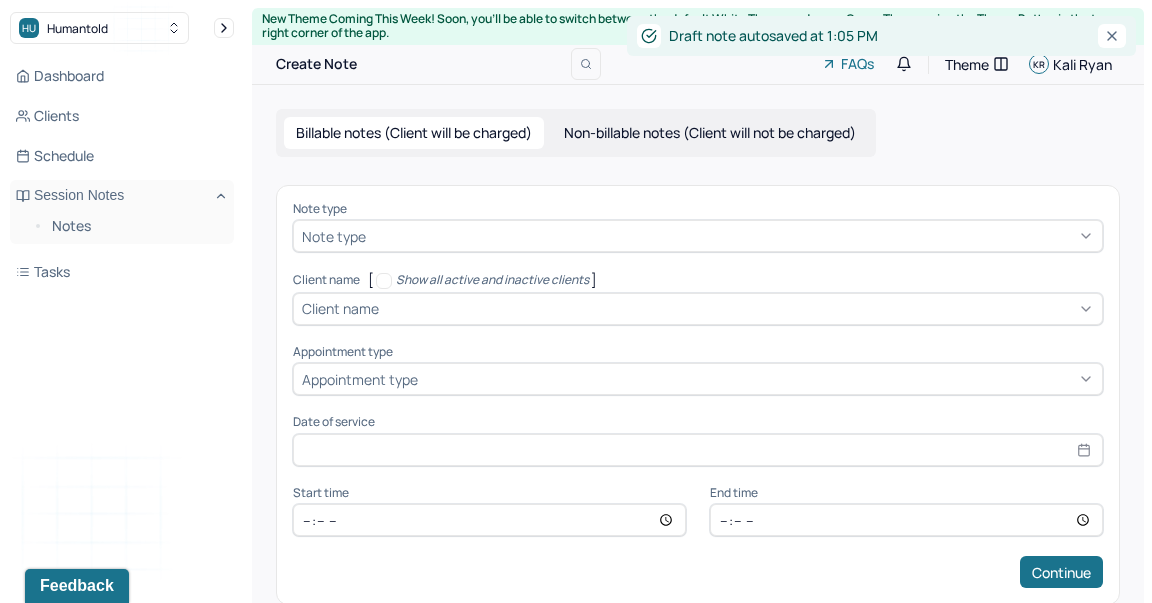 click at bounding box center (732, 236) 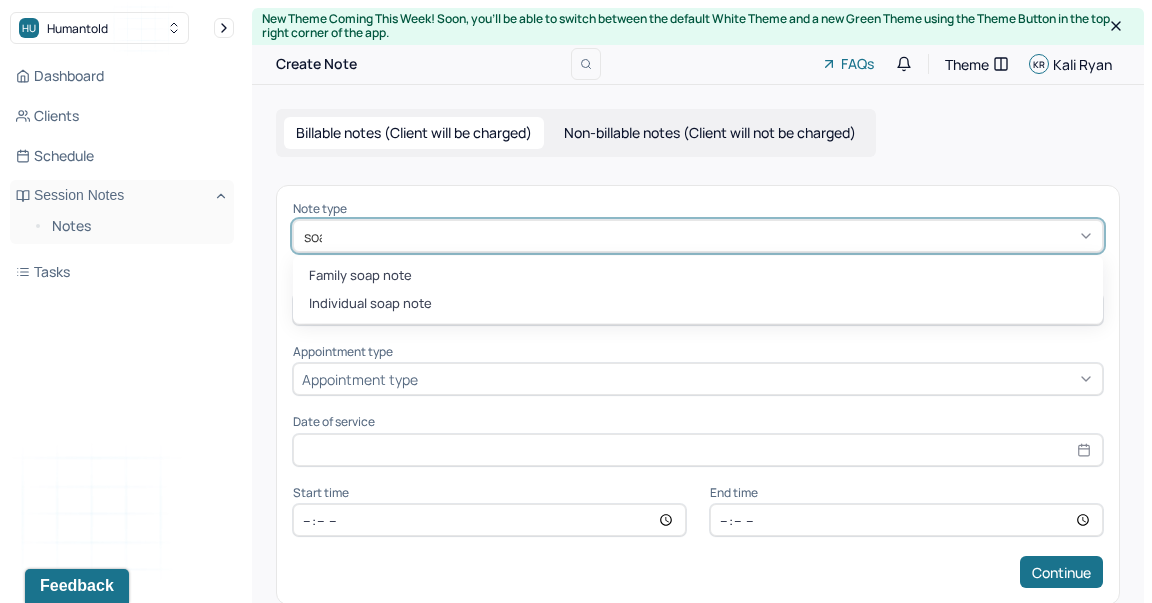 type on "soap" 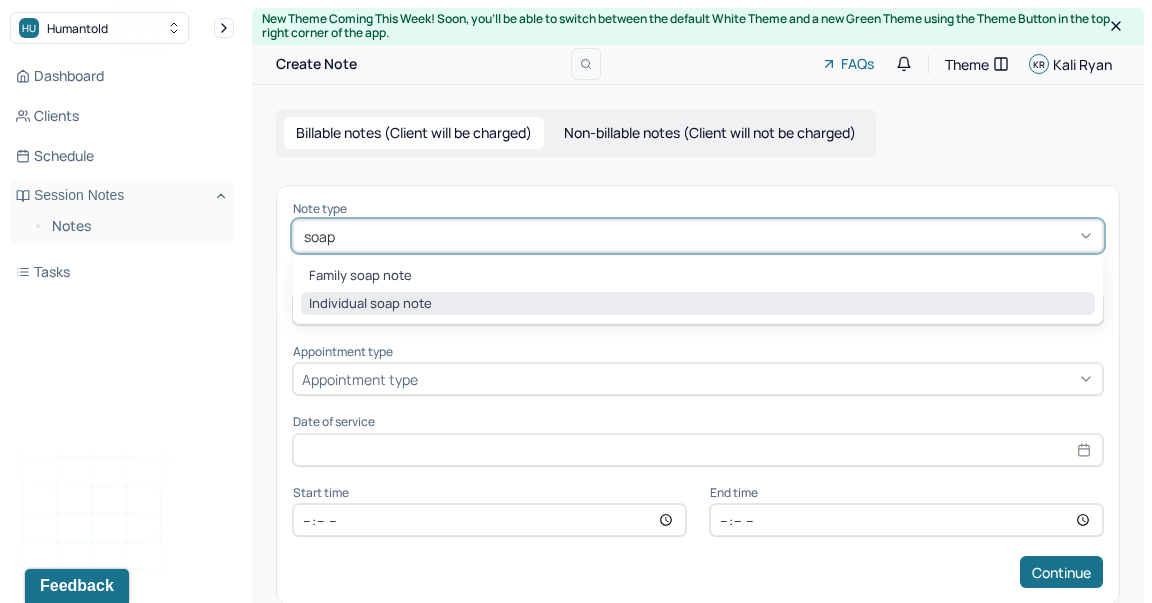 click on "Individual soap note" at bounding box center [698, 304] 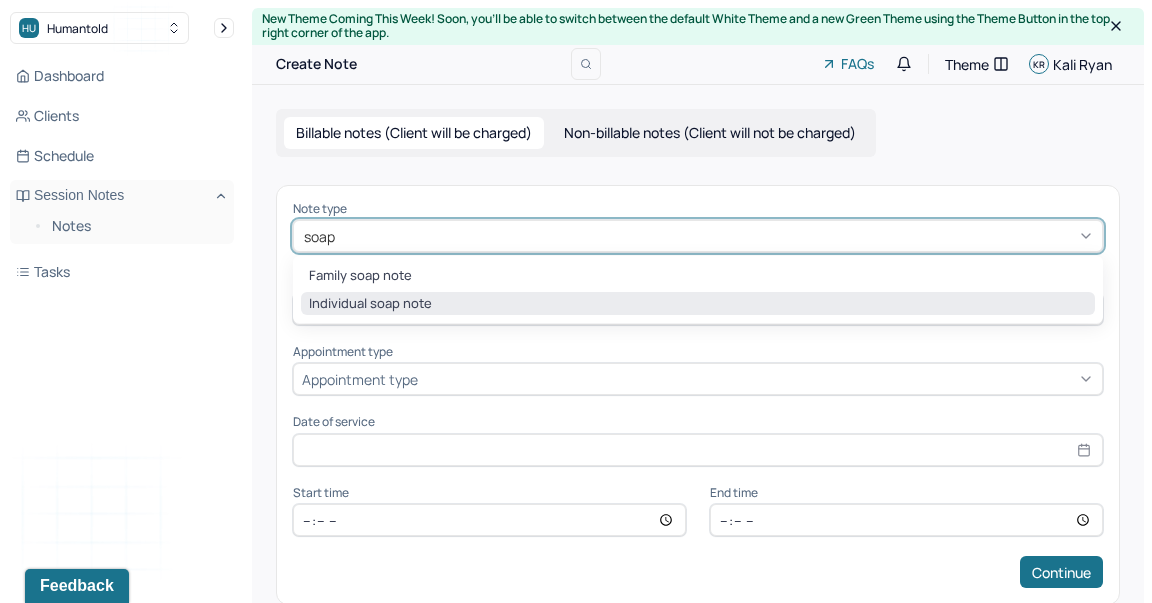 type 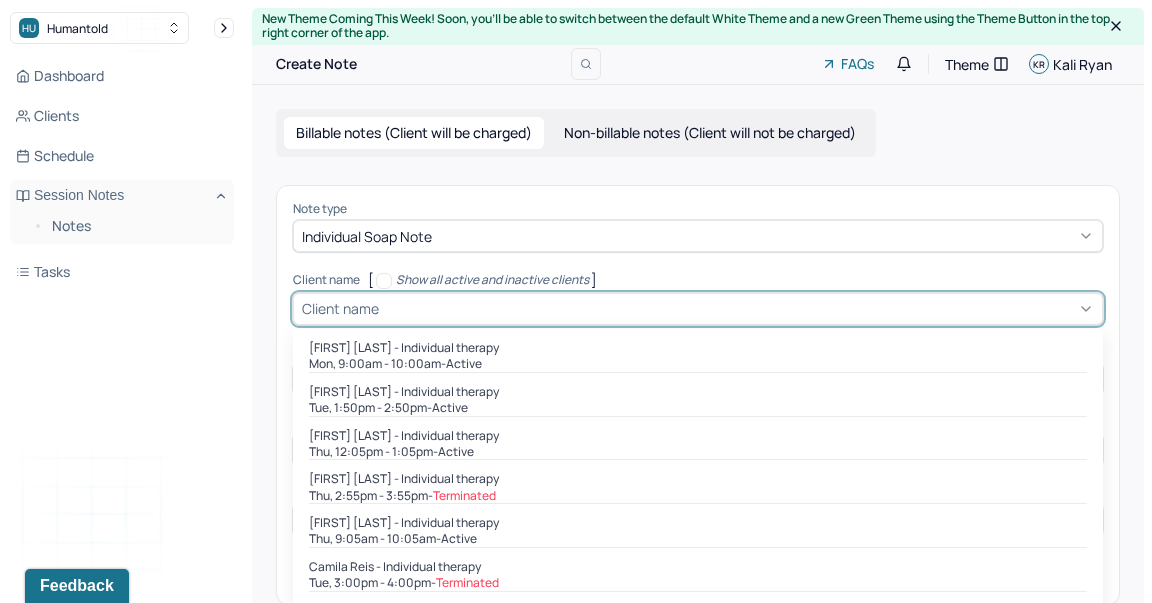 scroll, scrollTop: 32, scrollLeft: 0, axis: vertical 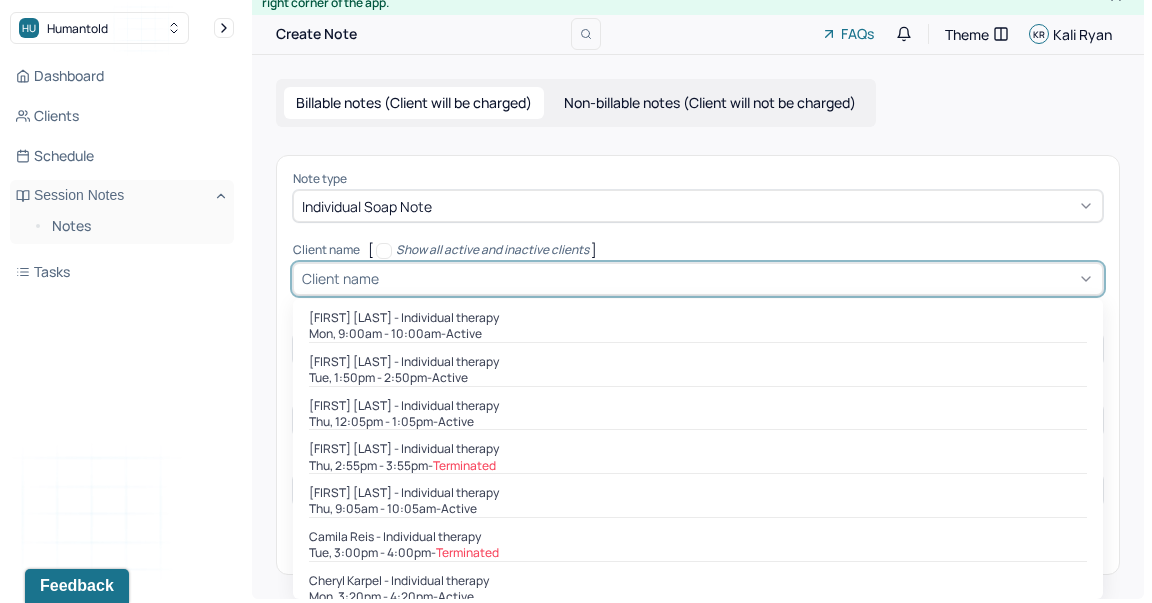 click on "Client name [FIRST] [LAST] - Individual therapy Mon, 9:00am - 10:00am  -  active [FIRST] [LAST] - Individual therapy Tue, 1:50pm - 2:50pm  -  active [FIRST] [LAST] - Individual therapy Thu, 12:05pm - 1:05pm  -  active [FIRST] [LAST] - Individual therapy Thu, 2:55pm - 3:55pm  -  Terminated [FIRST] [LAST] - Individual therapy Thu, 9:05am - 10:05am  -  active [FIRST] [LAST] - Individual therapy Tue, 3:00pm - 4:00pm  -  Terminated [FIRST] [LAST] - Individual therapy Mon, 3:20pm - 4:20pm  -  active [FIRST] [LAST] - Individual therapy Wed, 9:05am - 10:05am  -  active [FIRST] [LAST] - Individual therapy Tue, 10:00am - 11:00am  -  active [FIRST] [LAST] - Individual therapy Thu, 10:05am - 11:05am  -  active [FIRST] [LAST] - Individual therapy Fri, 8:45am - 9:45am  -  active Mon, 10:10am - 11:10am  -  active  -" at bounding box center (698, 279) 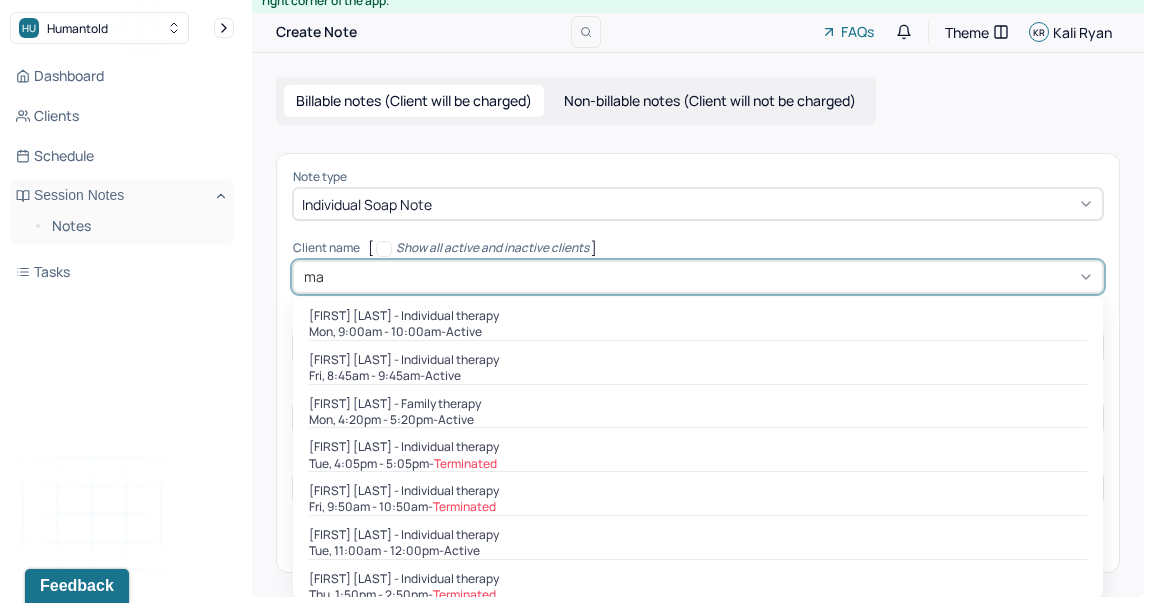 type on "m" 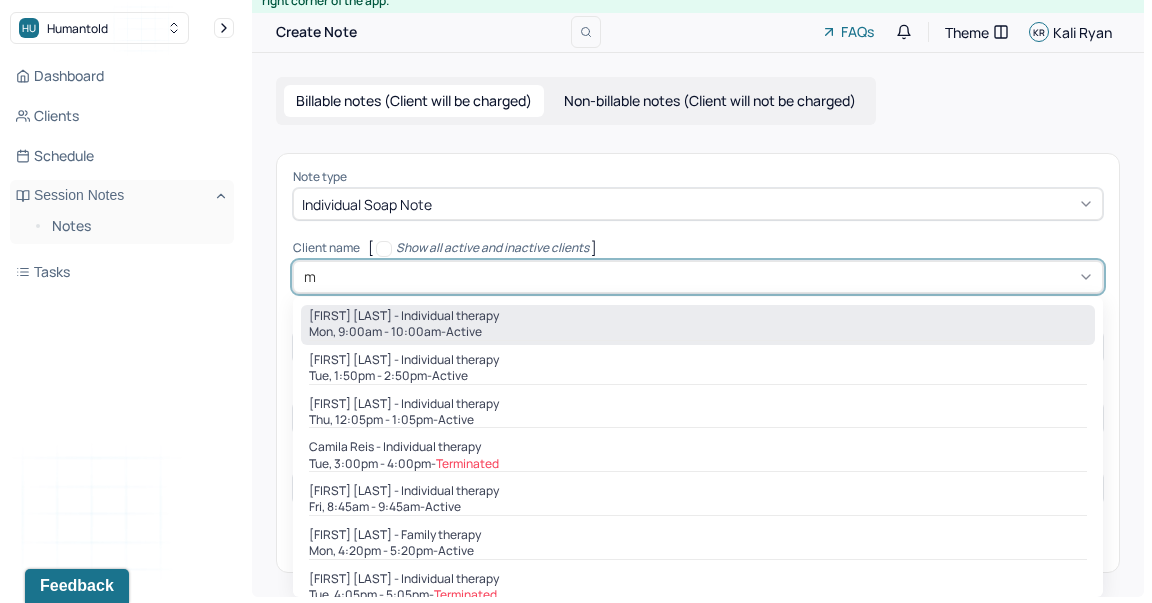 click on "[FIRST] [LAST] - Individual therapy Mon, 9:00am - 10:00am  -  active" at bounding box center [698, 325] 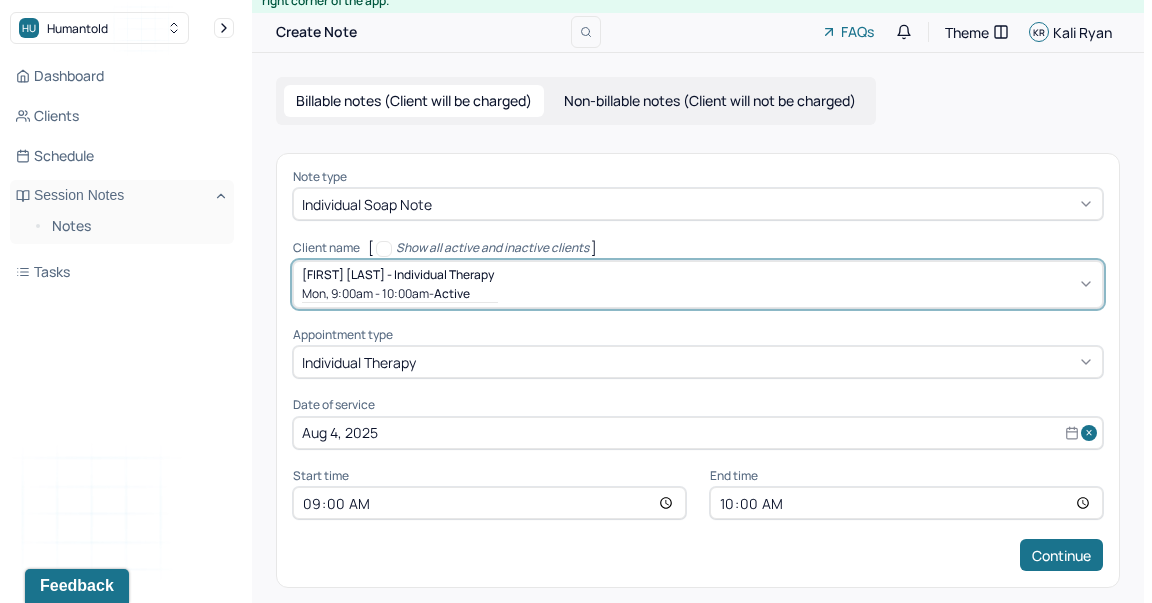 scroll, scrollTop: 45, scrollLeft: 0, axis: vertical 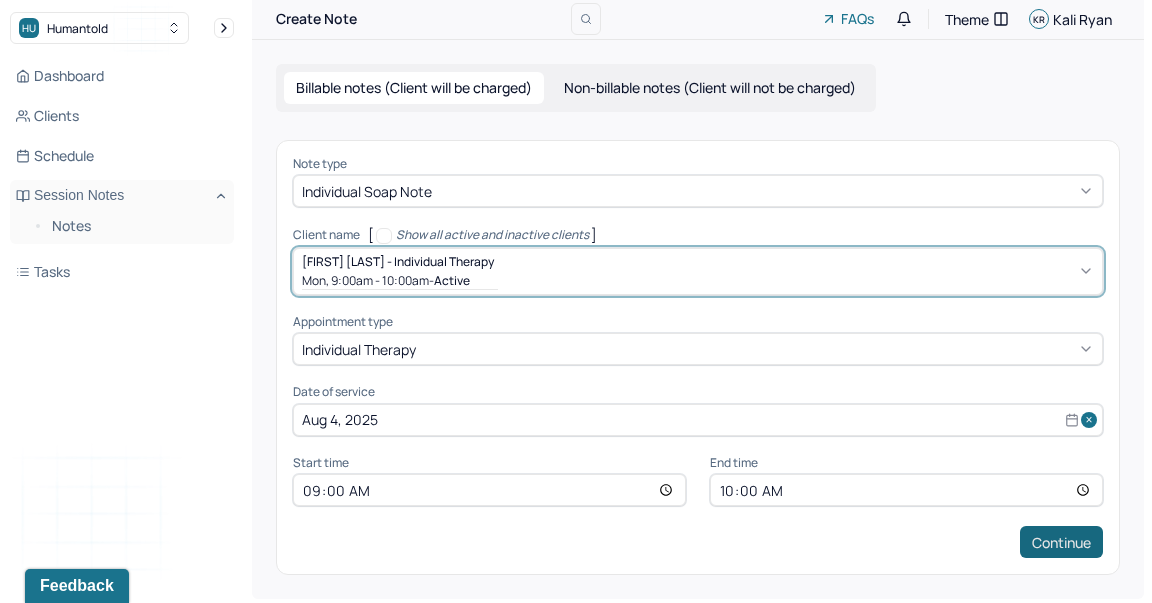 click on "Continue" at bounding box center (1061, 542) 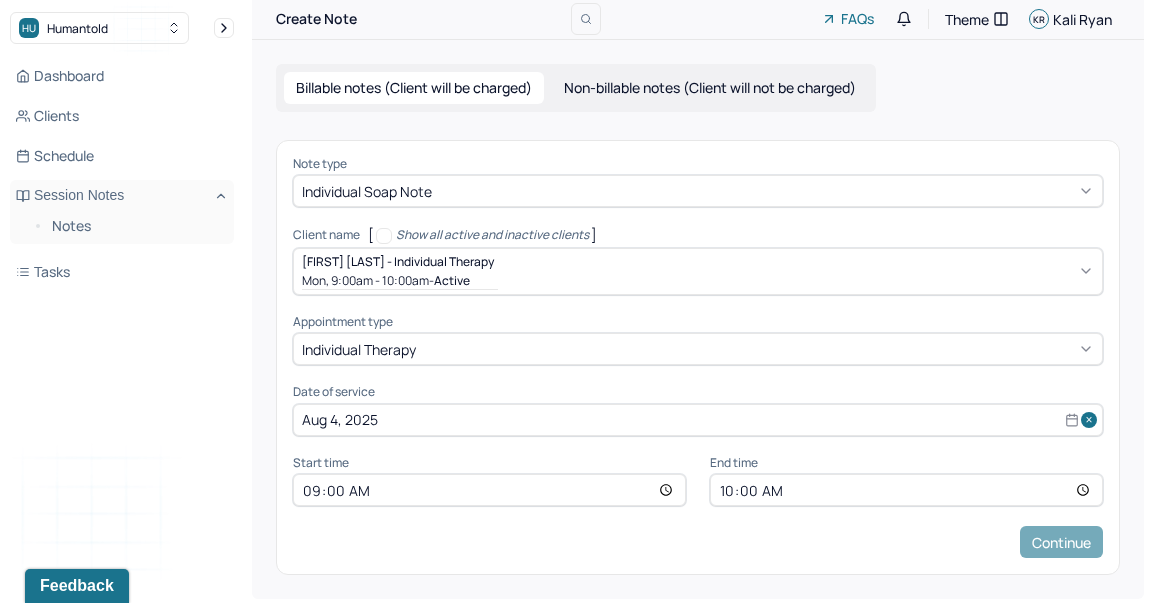 scroll, scrollTop: 0, scrollLeft: 0, axis: both 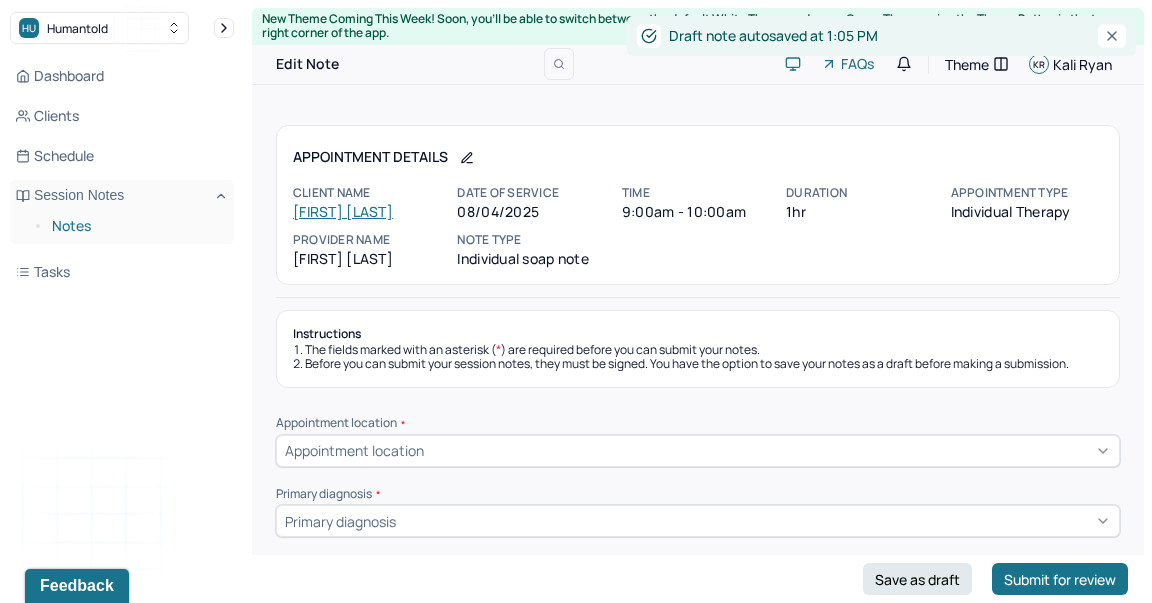 click on "Notes" at bounding box center (135, 226) 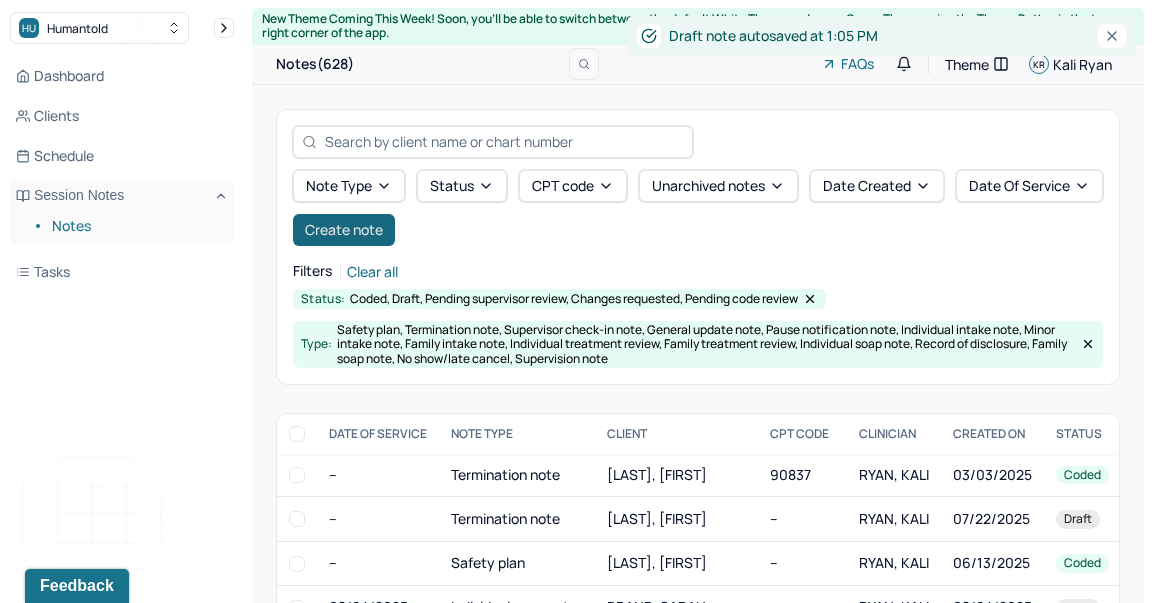click on "Create note" at bounding box center (344, 230) 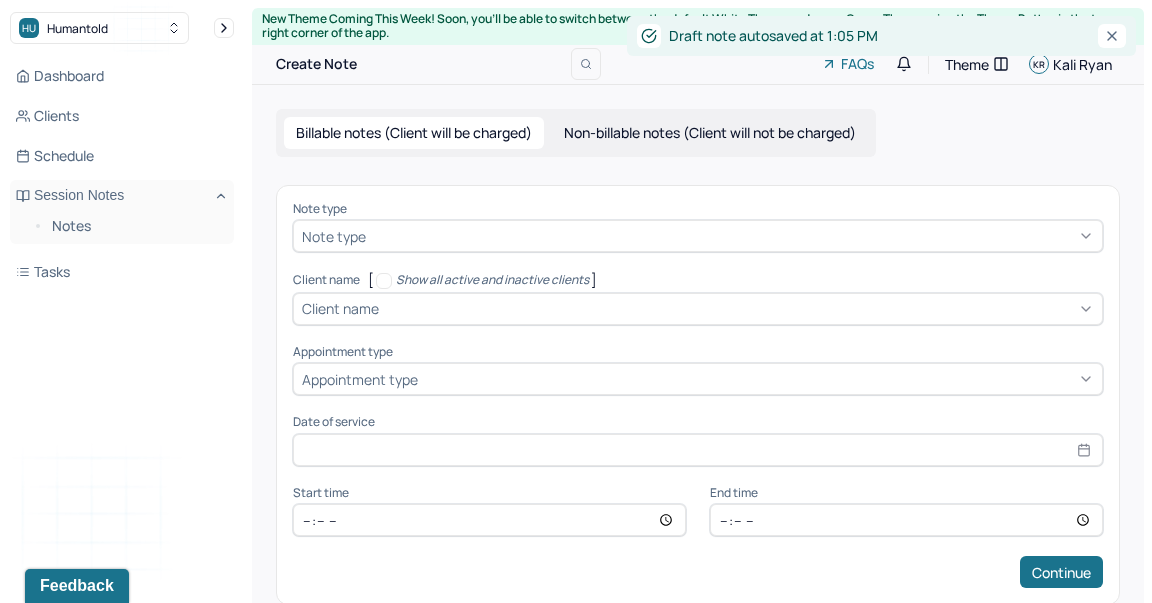 click on "Note type" at bounding box center (698, 236) 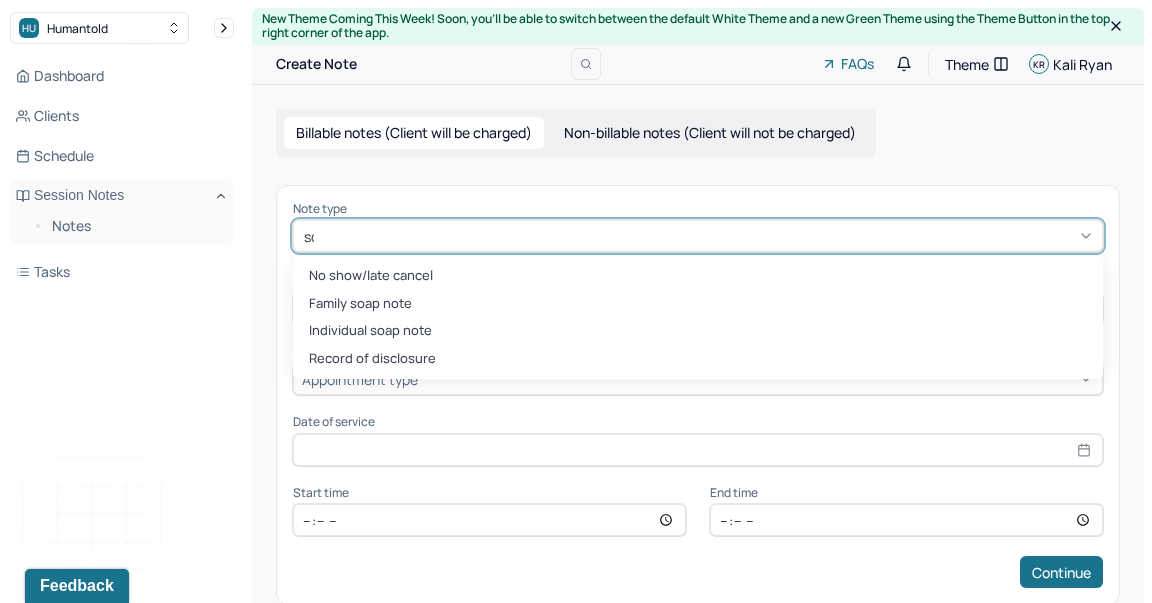 type on "soap" 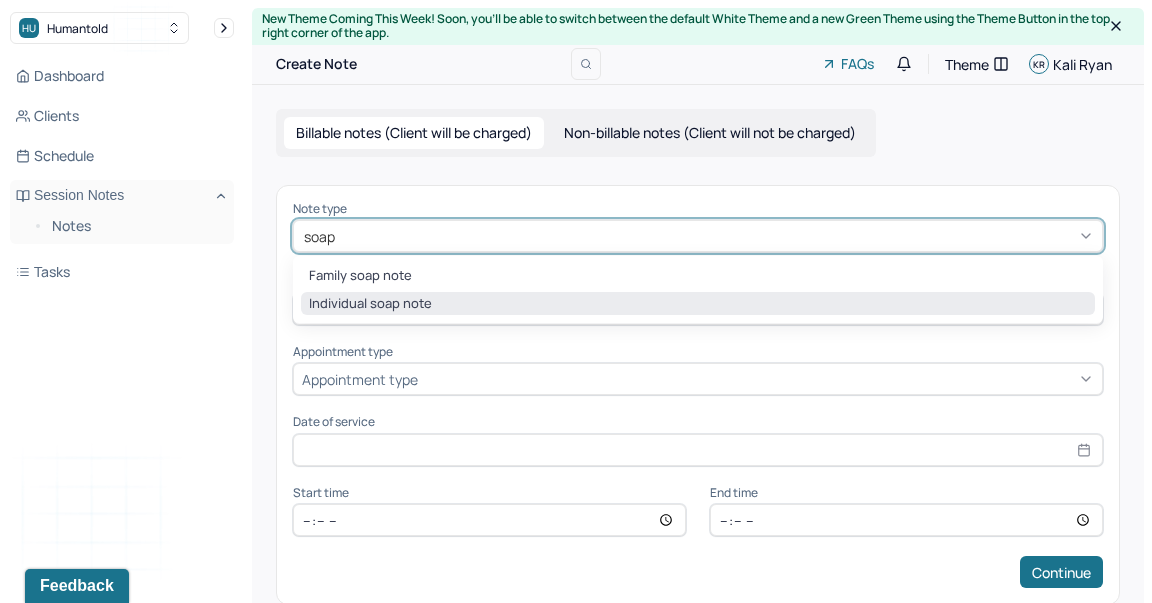 click on "Individual soap note" at bounding box center (698, 304) 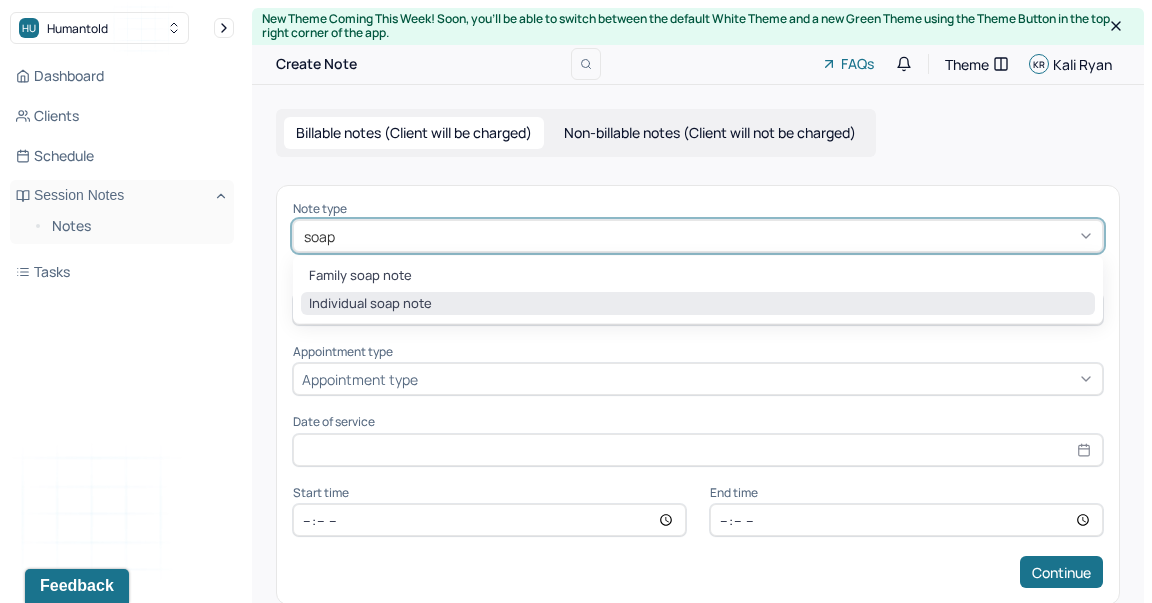 type 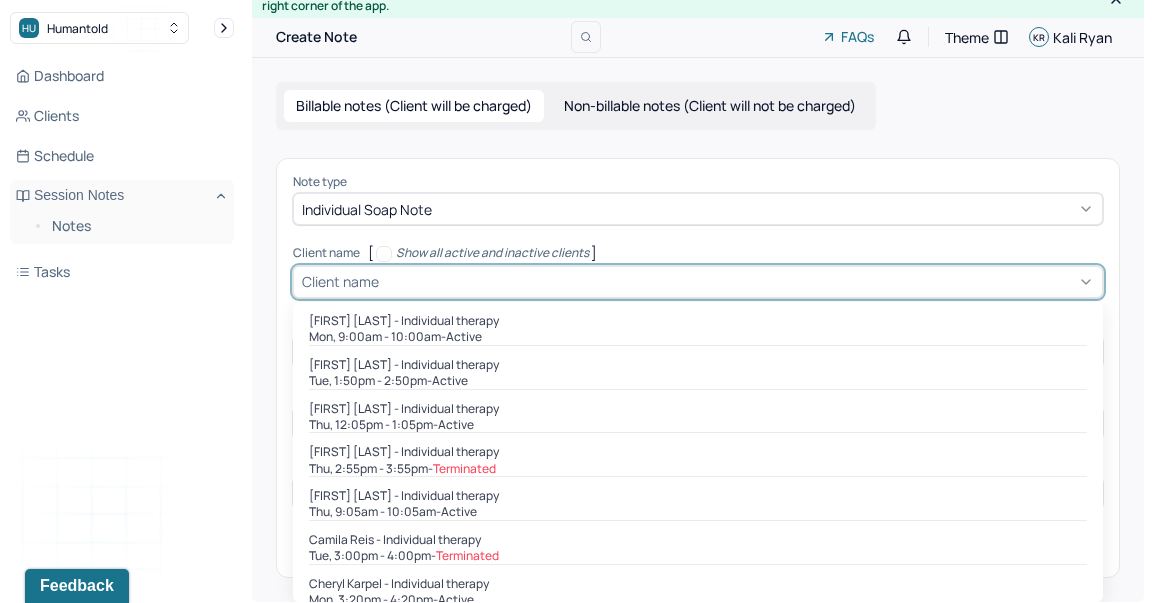 click on "Client name [FIRST] [LAST] - Individual therapy Mon, 9:00am - 10:00am  -  active [FIRST] [LAST] - Individual therapy Tue, 1:50pm - 2:50pm  -  active [FIRST] [LAST] - Individual therapy Thu, 12:05pm - 1:05pm  -  active [FIRST] [LAST] - Individual therapy Thu, 2:55pm - 3:55pm  -  Terminated [FIRST] [LAST] - Individual therapy Thu, 9:05am - 10:05am  -  active [FIRST] [LAST] - Individual therapy Tue, 3:00pm - 4:00pm  -  Terminated [FIRST] [LAST] - Individual therapy Mon, 3:20pm - 4:20pm  -  active [FIRST] [LAST] - Individual therapy Wed, 9:05am - 10:05am  -  active [FIRST] [LAST] - Individual therapy Tue, 10:00am - 11:00am  -  active [FIRST] [LAST] - Individual therapy Thu, 10:05am - 11:05am  -  active [FIRST] [LAST] - Individual therapy Fri, 8:45am - 9:45am  -  active Mon, 10:10am - 11:10am  -  active  -" at bounding box center [698, 282] 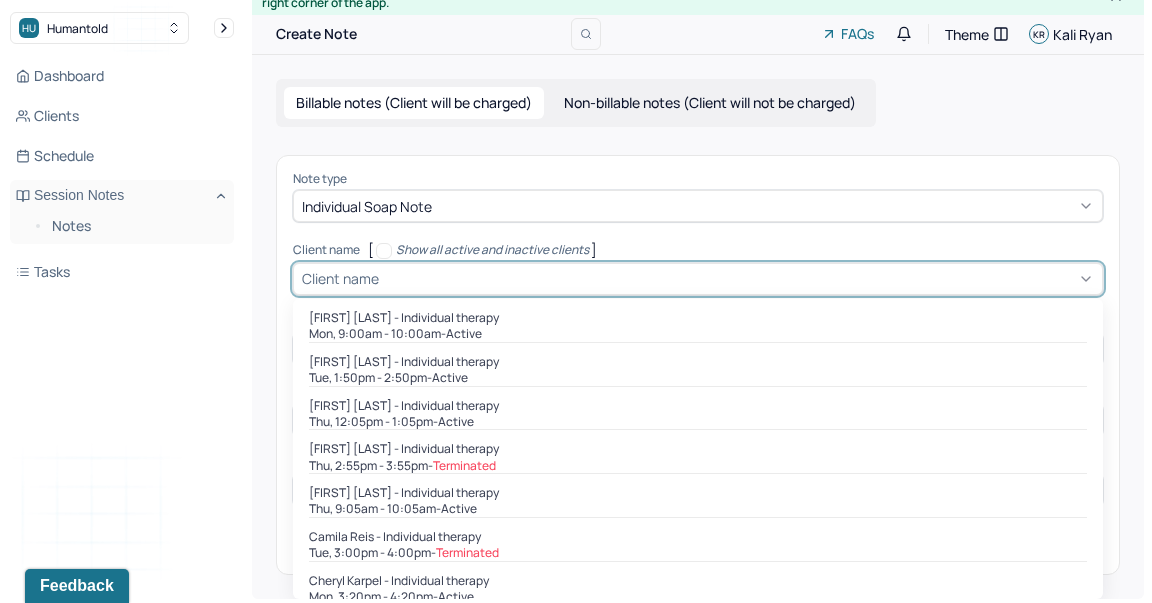 scroll, scrollTop: 32, scrollLeft: 0, axis: vertical 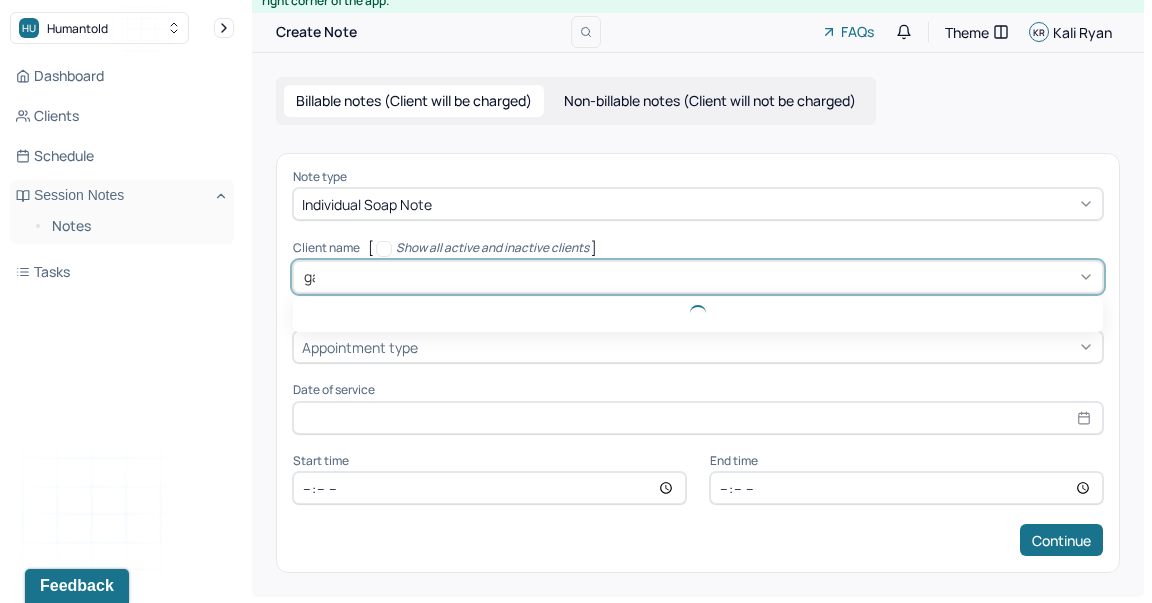 type on "gab" 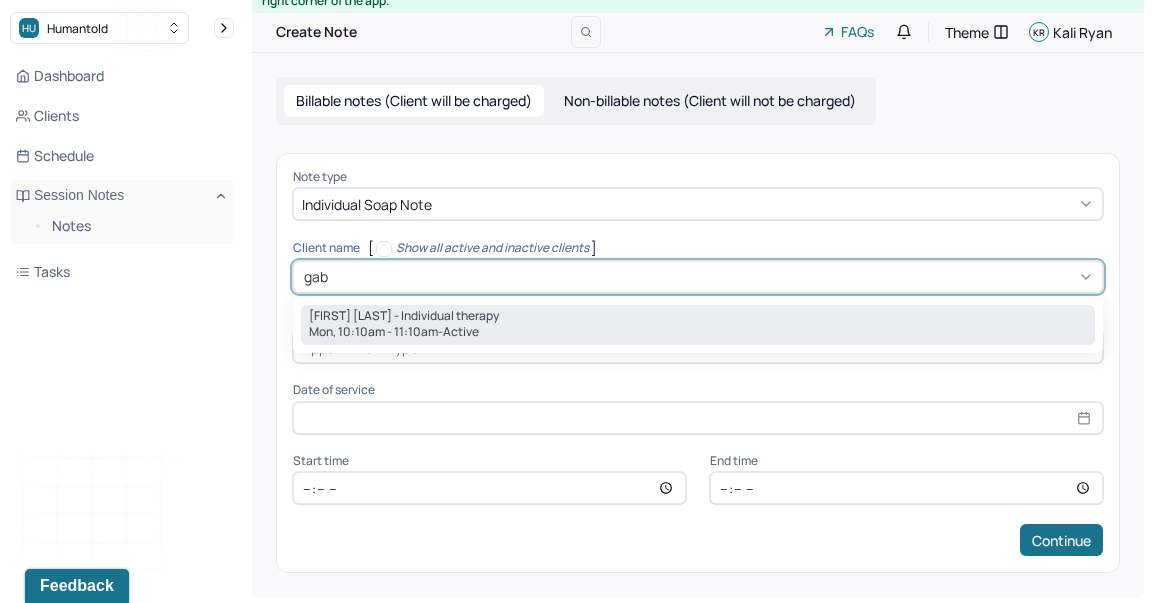 click on "[FIRST] [LAST] - Individual therapy" at bounding box center [404, 316] 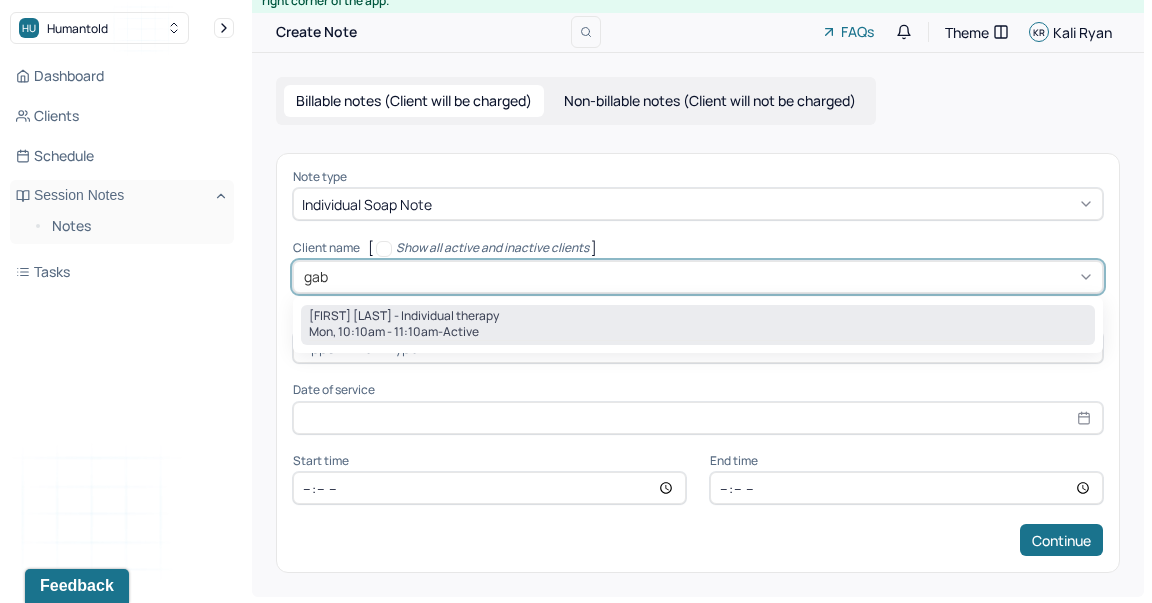 type 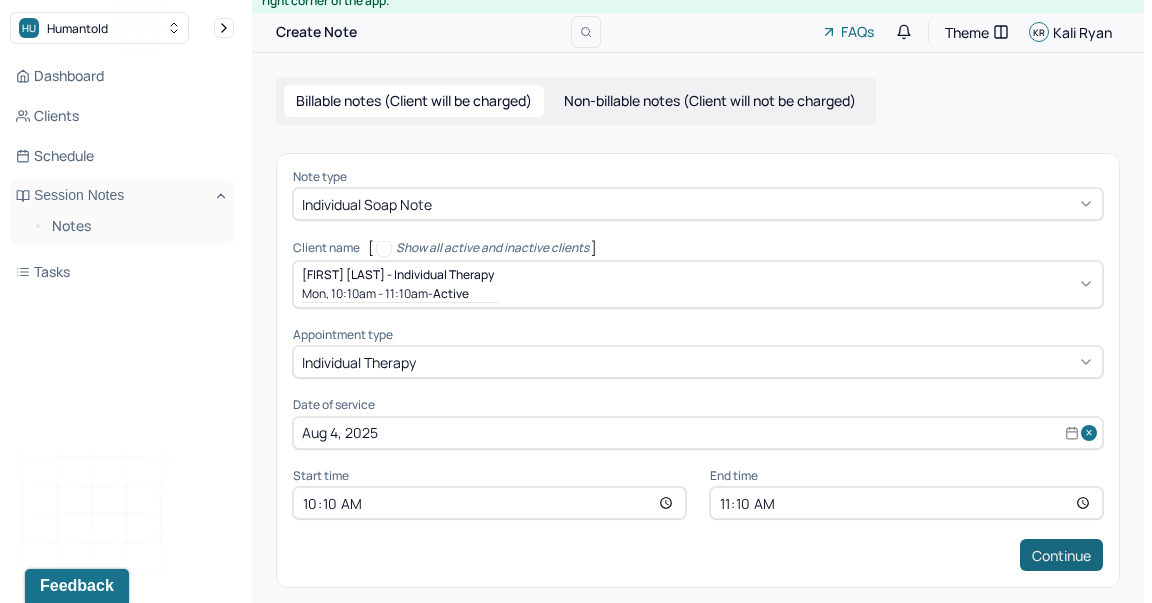 click on "Continue" at bounding box center [1061, 555] 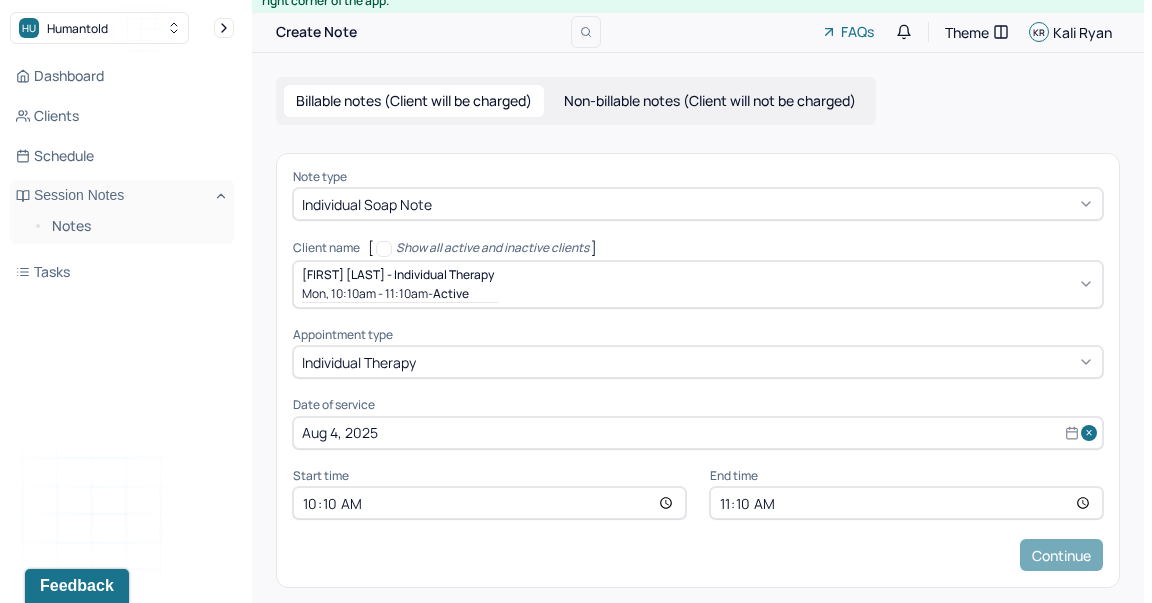 scroll, scrollTop: 0, scrollLeft: 0, axis: both 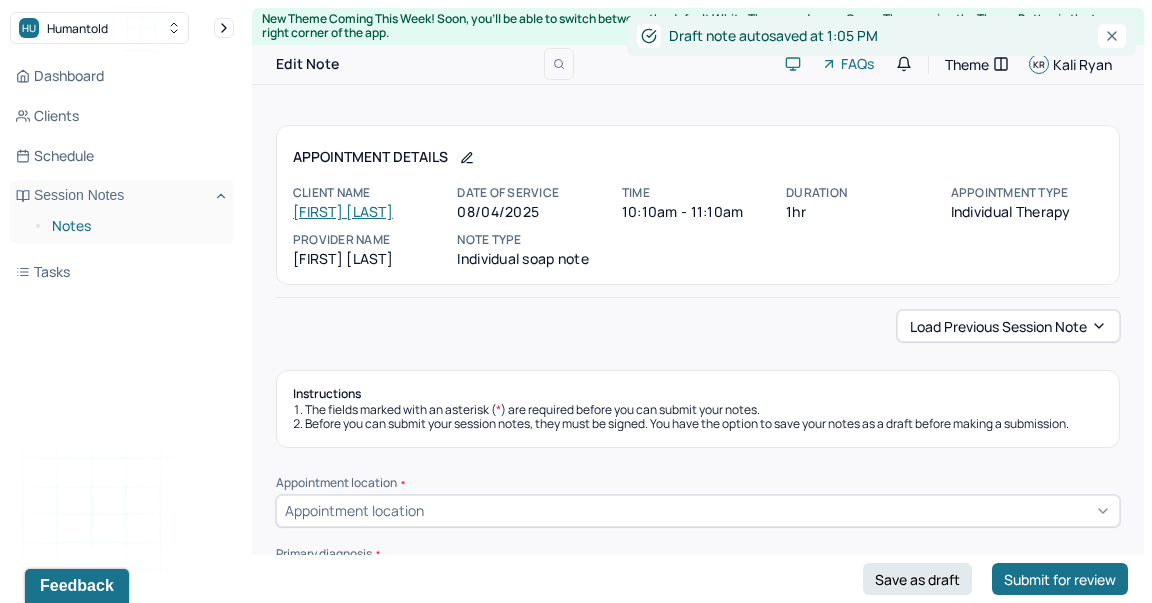 click on "Notes" at bounding box center (135, 226) 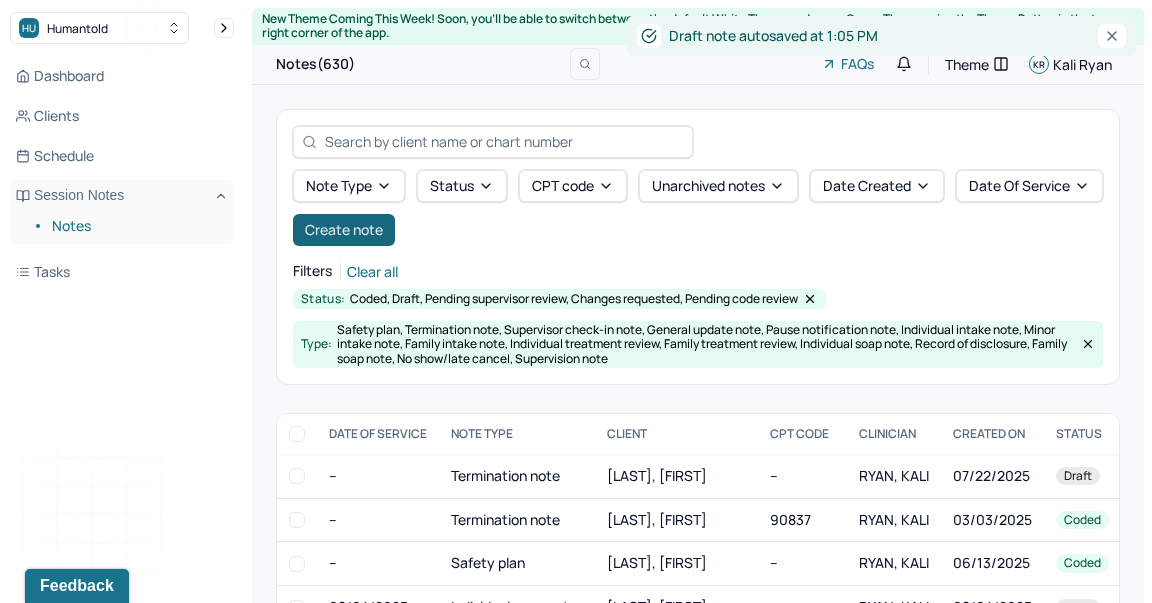 click on "Create note" at bounding box center [344, 230] 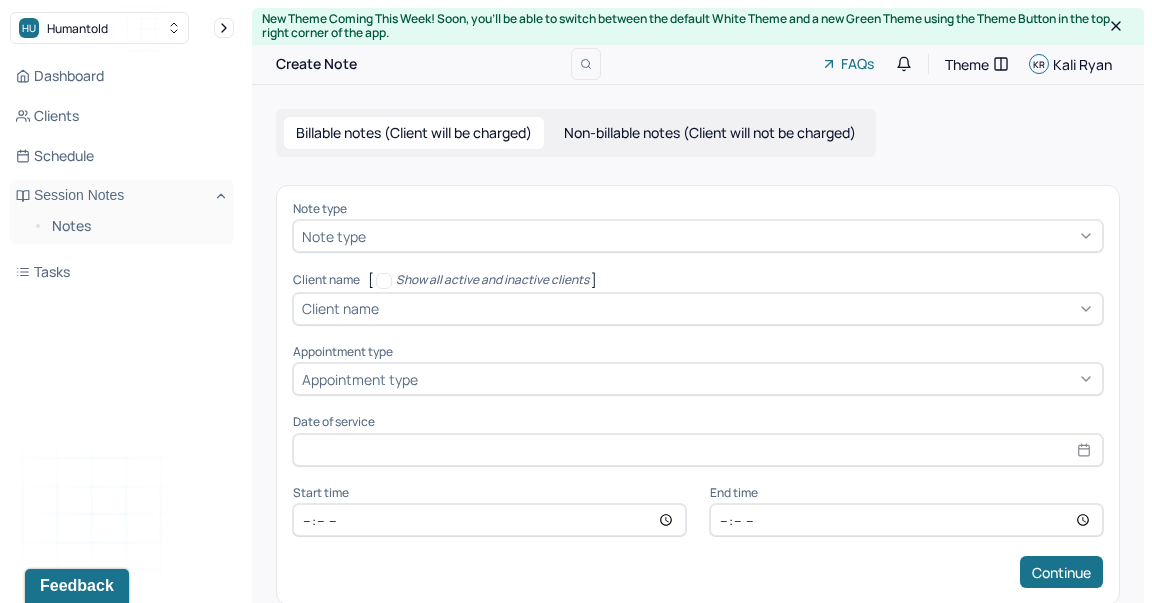 click at bounding box center [732, 236] 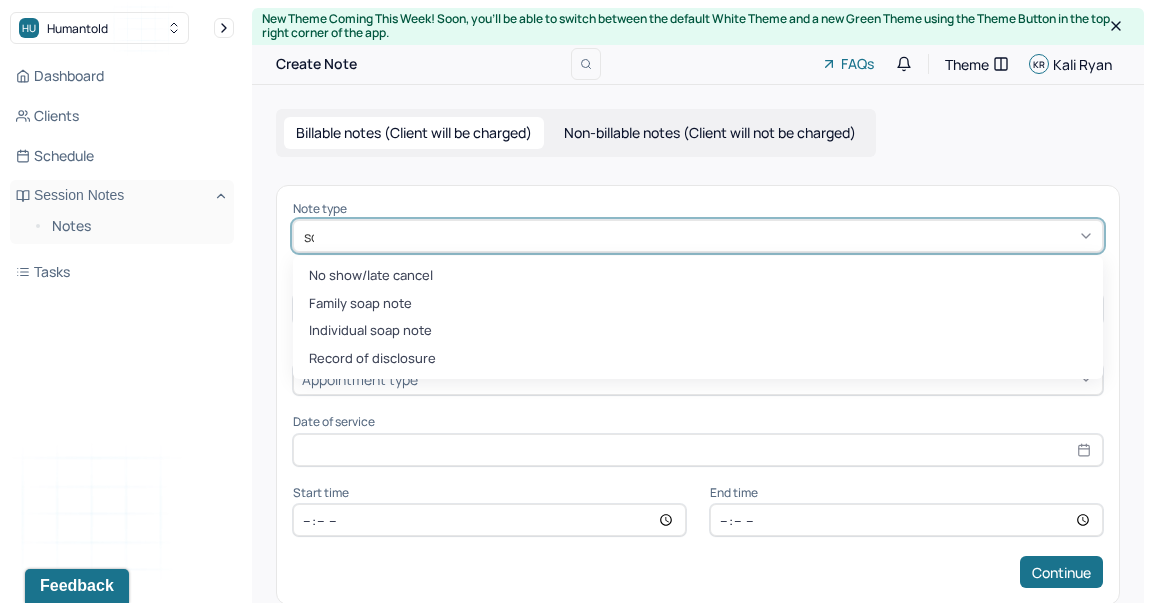 type on "soap" 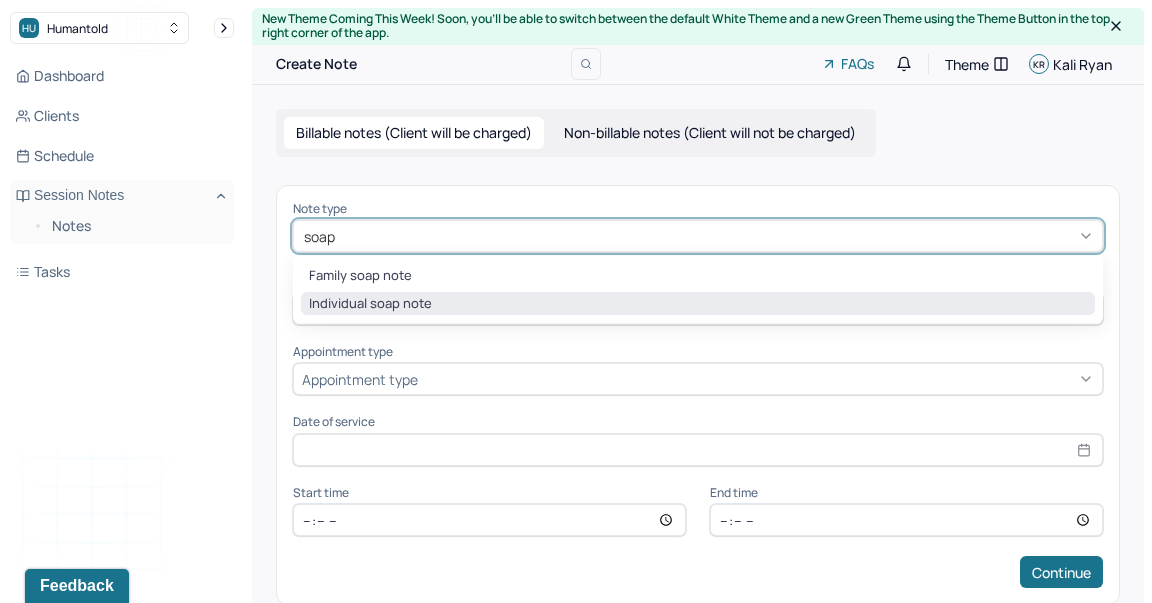 click on "Individual soap note" at bounding box center (698, 304) 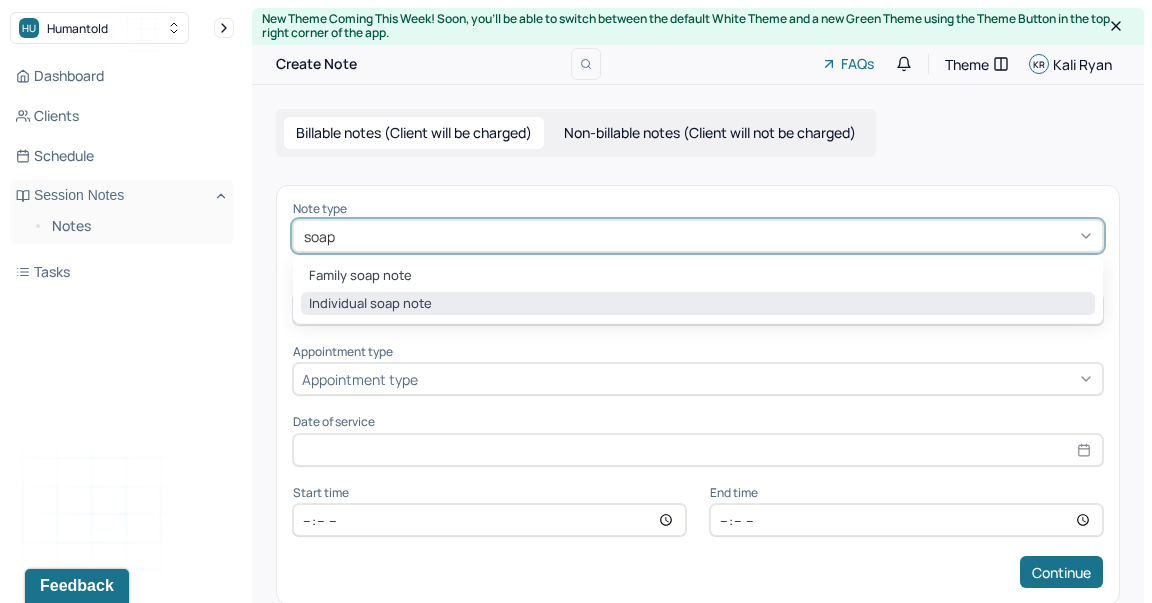 type 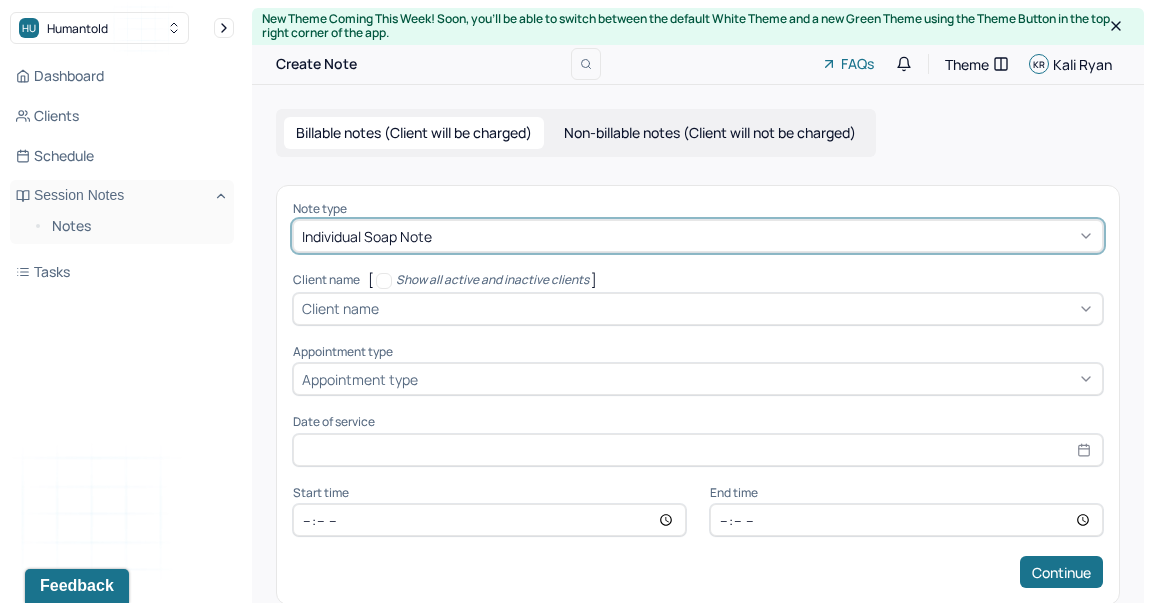 click on "Client name" at bounding box center [698, 309] 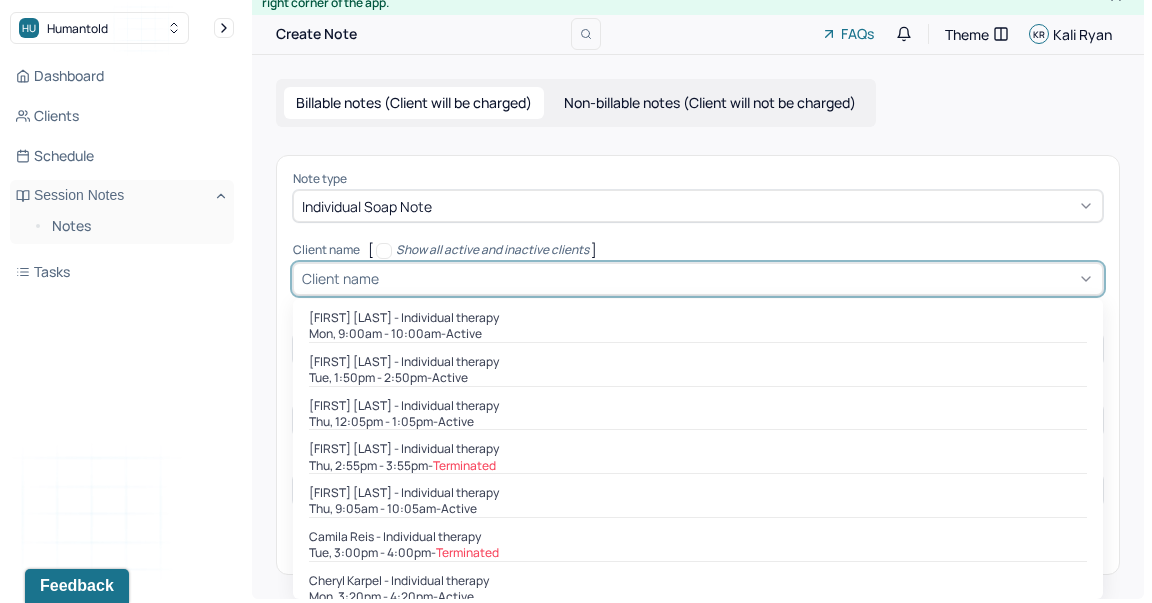 scroll, scrollTop: 32, scrollLeft: 0, axis: vertical 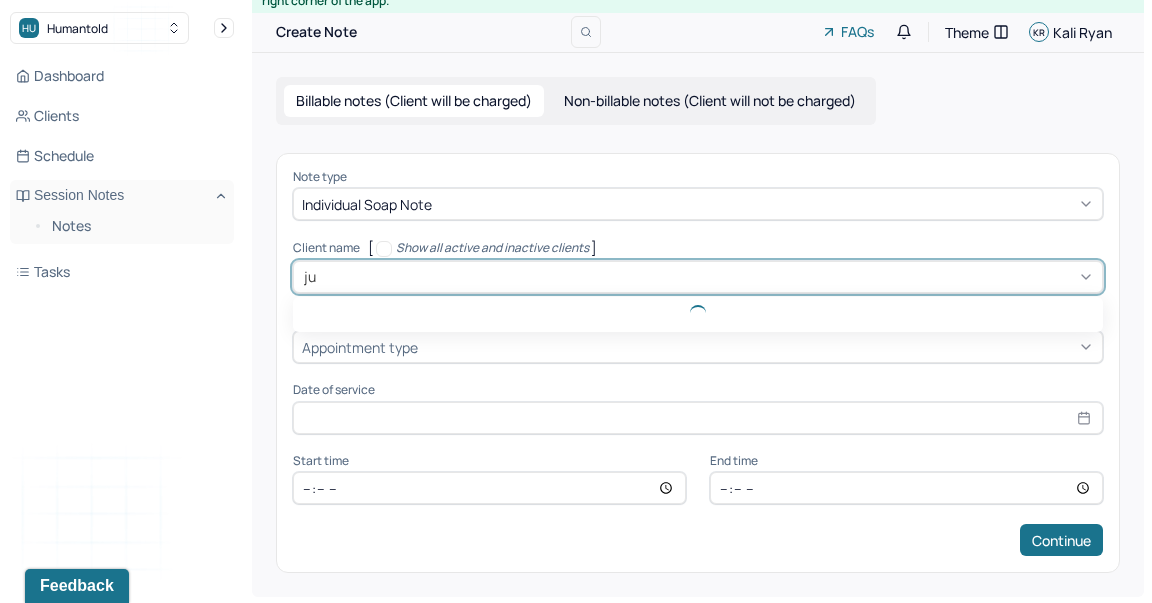 type on "jul" 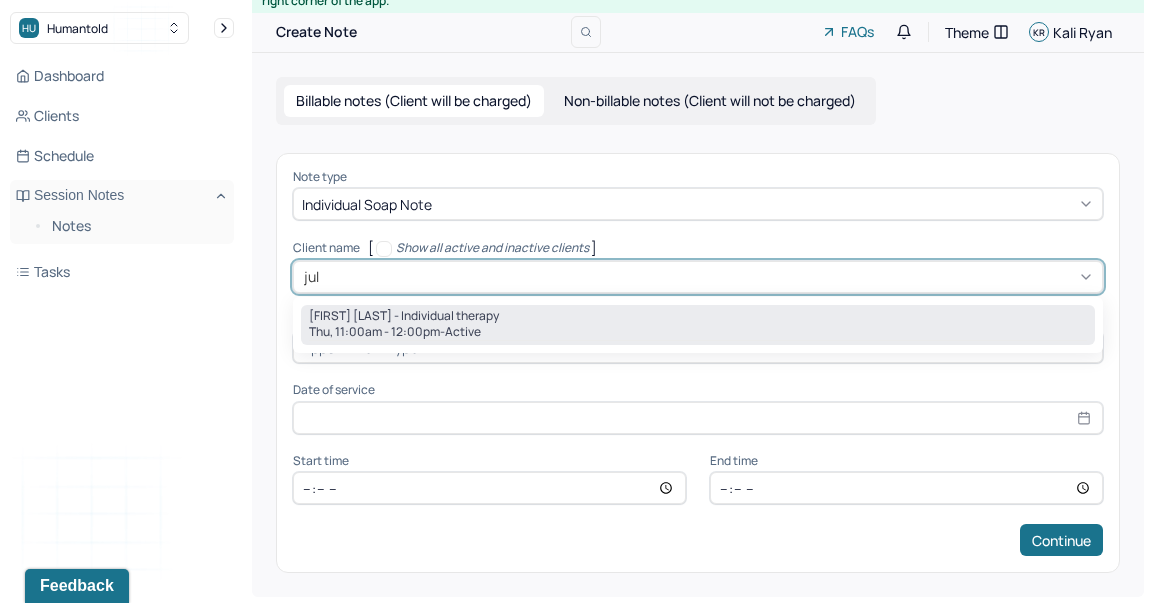 click on "[FIRST] [LAST] - Individual therapy" at bounding box center (404, 316) 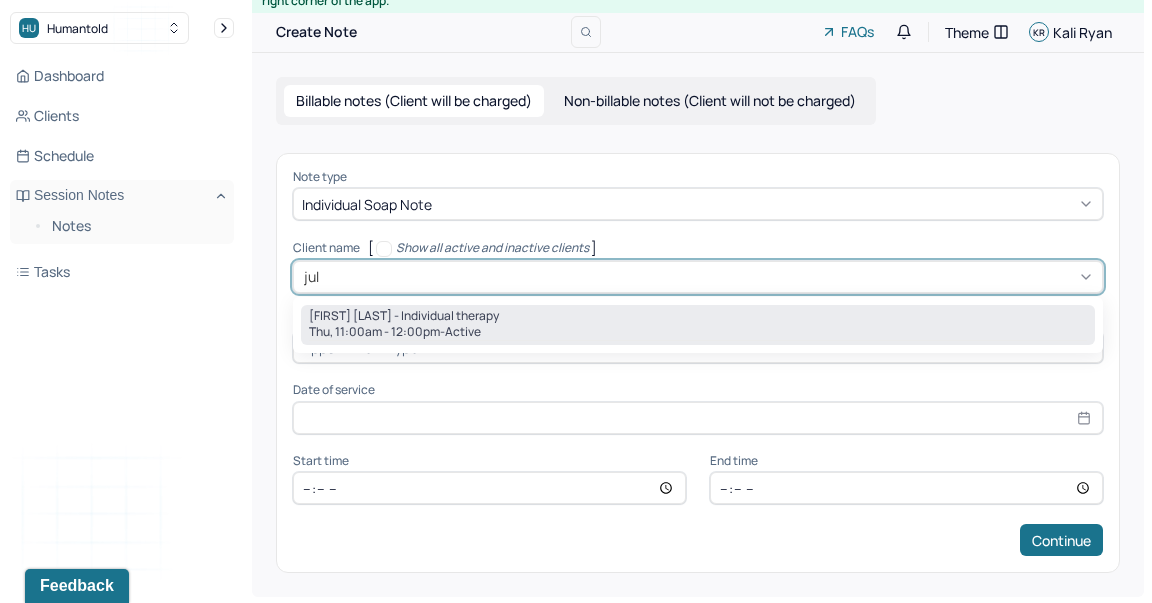 type 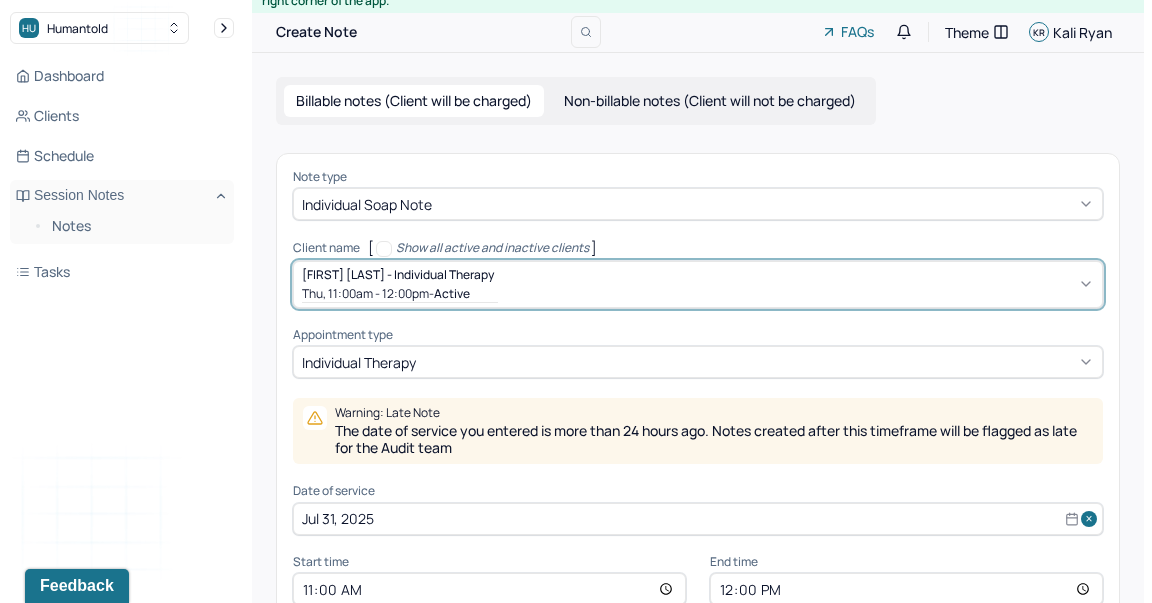 scroll, scrollTop: 131, scrollLeft: 0, axis: vertical 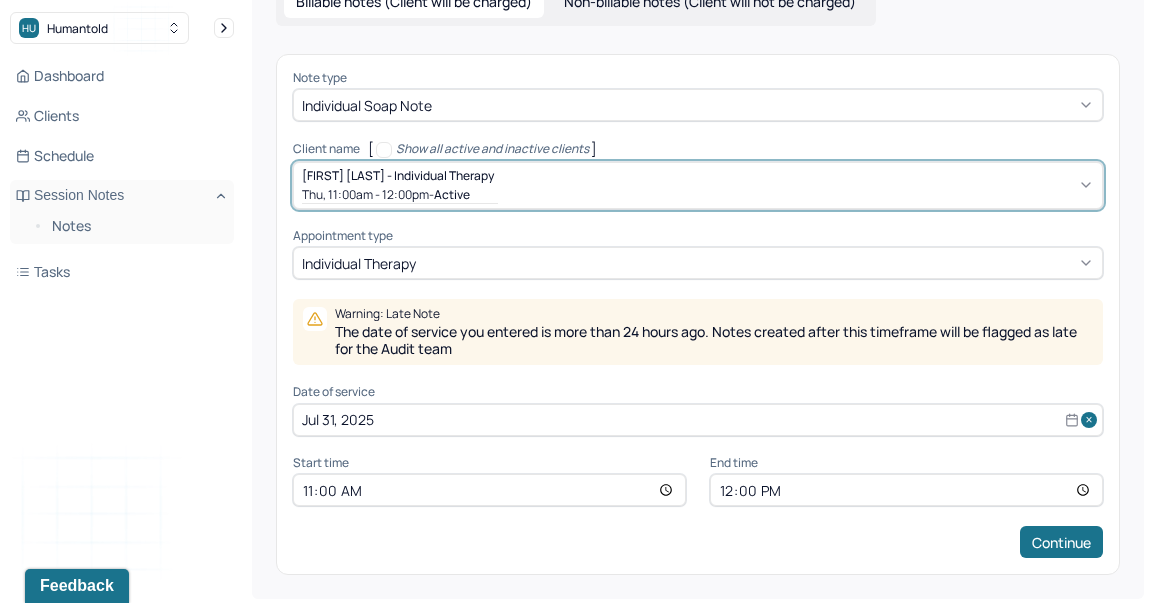 select on "6" 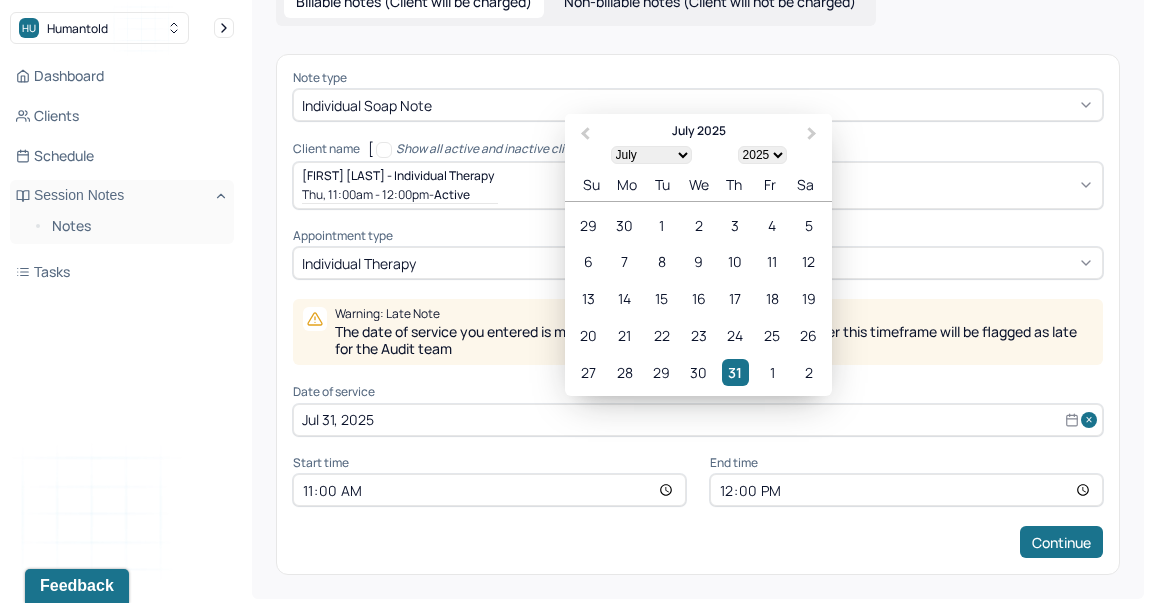 click on "Jul 31, 2025" at bounding box center [698, 420] 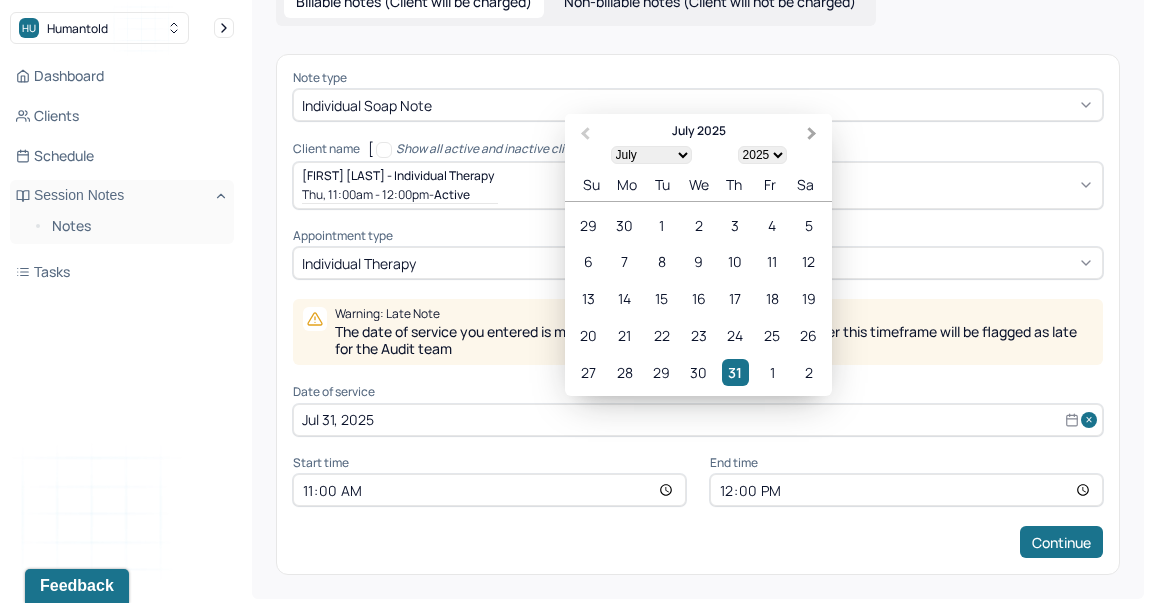 click on "Next Month" at bounding box center [812, 133] 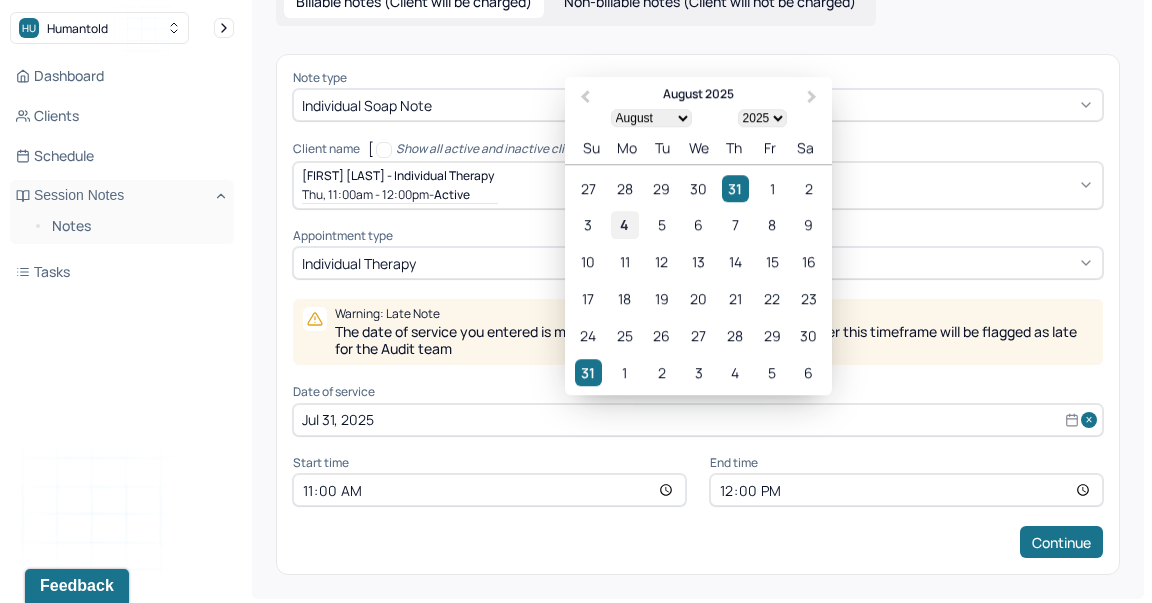 click on "4" at bounding box center (624, 224) 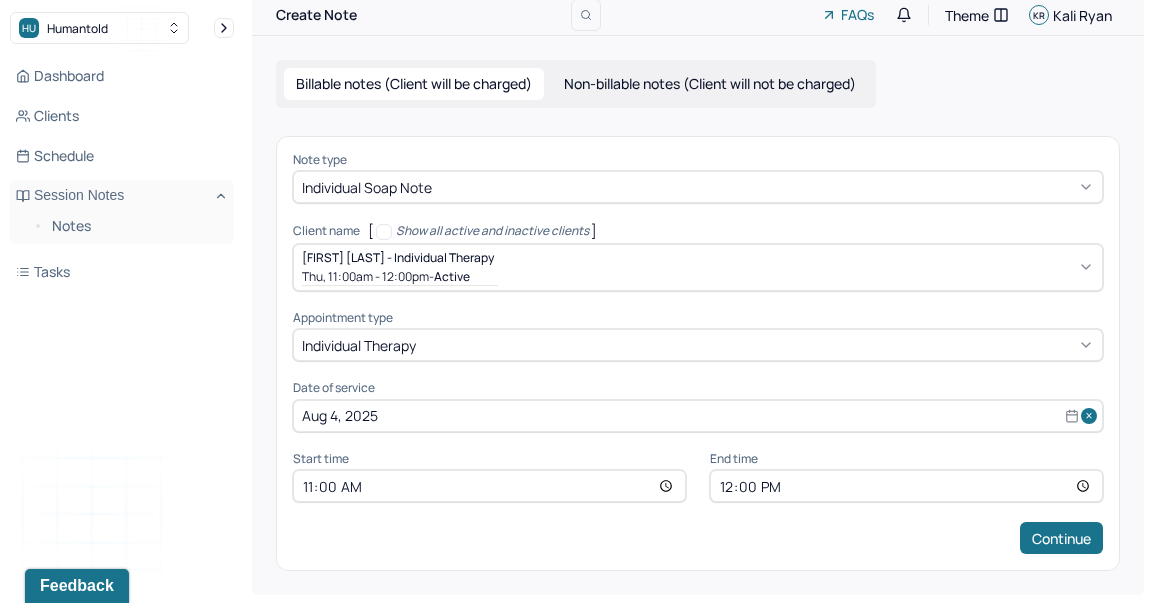 scroll, scrollTop: 45, scrollLeft: 0, axis: vertical 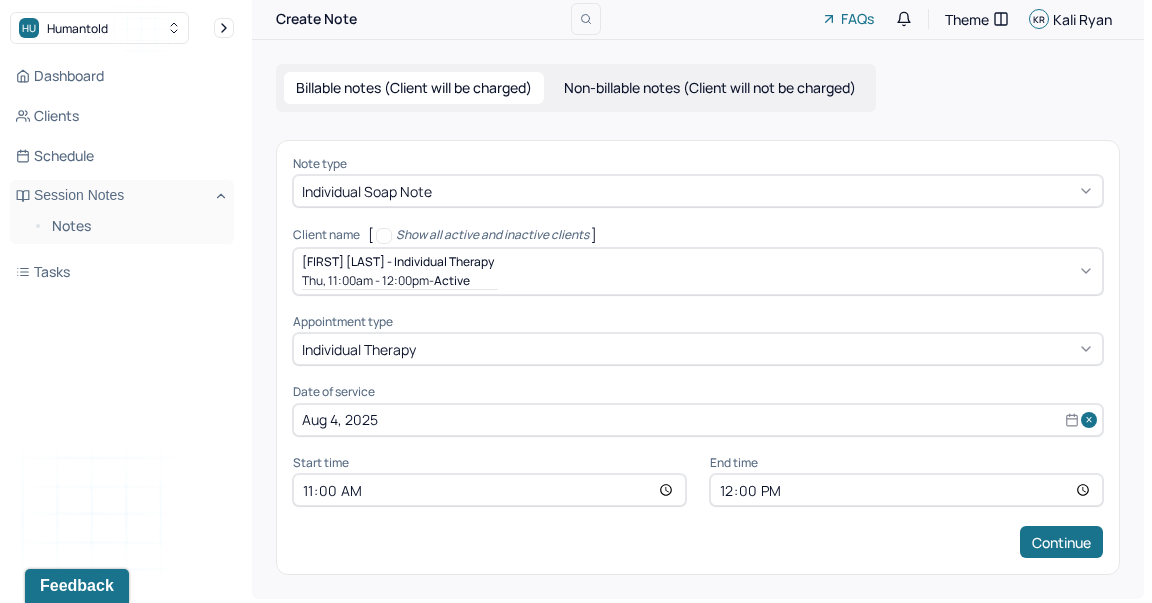 click on "11:00" at bounding box center (489, 490) 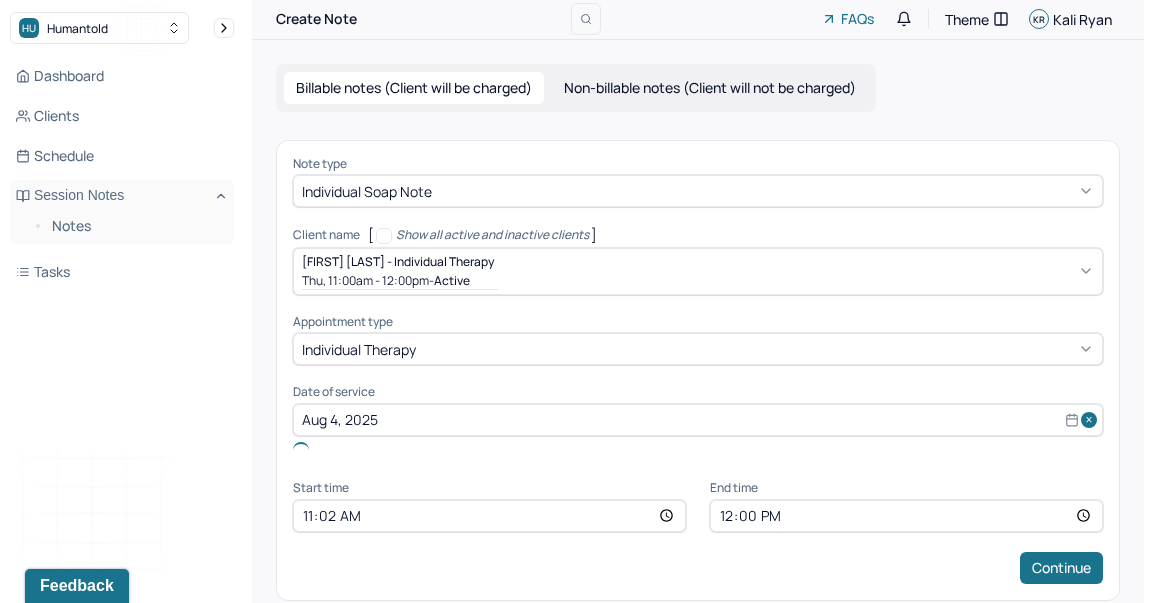 type on "11:20" 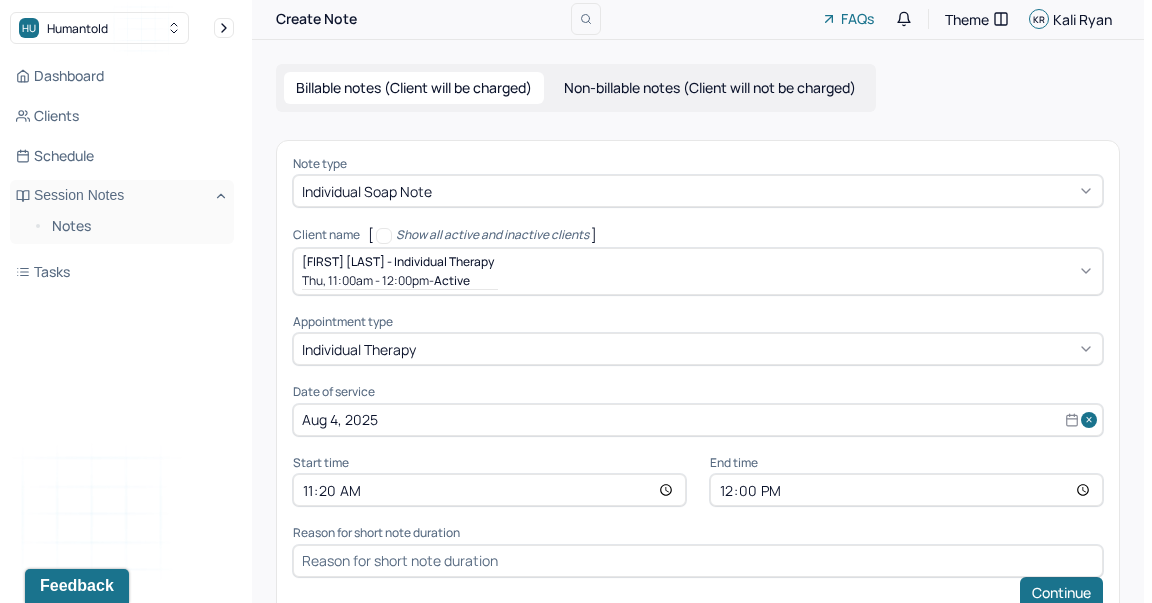 click on "12:00" at bounding box center [906, 490] 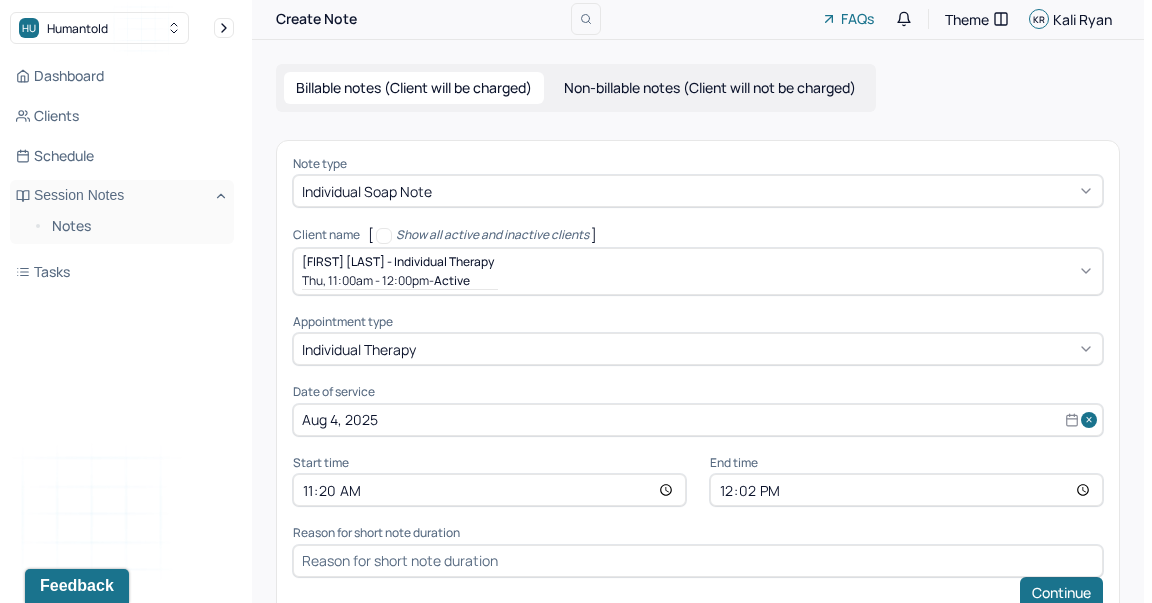 type on "12:20" 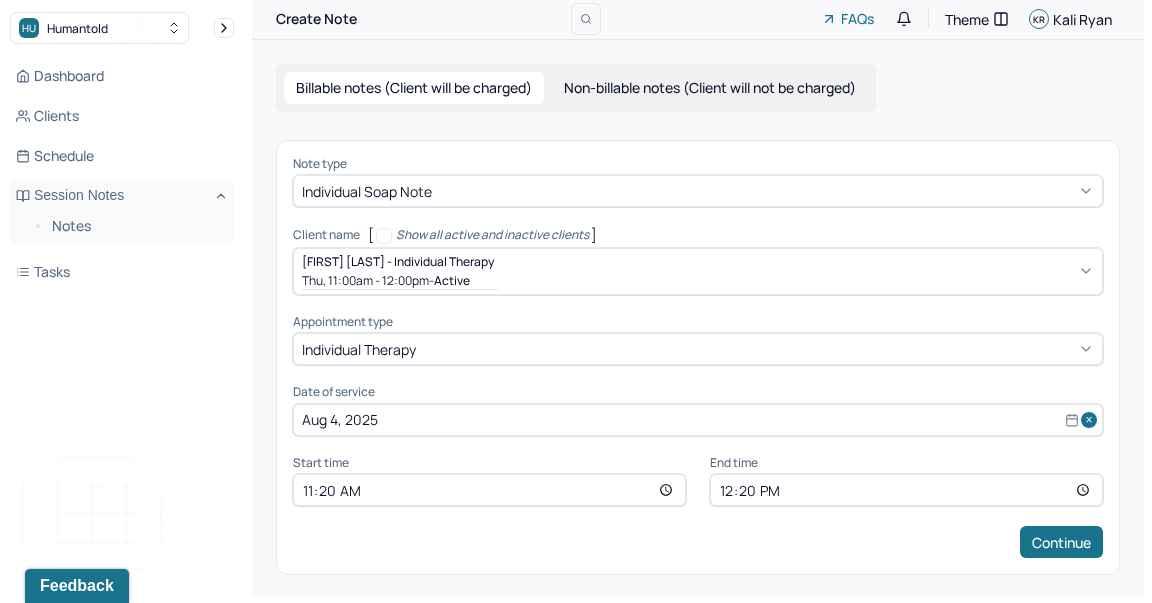 click on "Continue" at bounding box center (1061, 542) 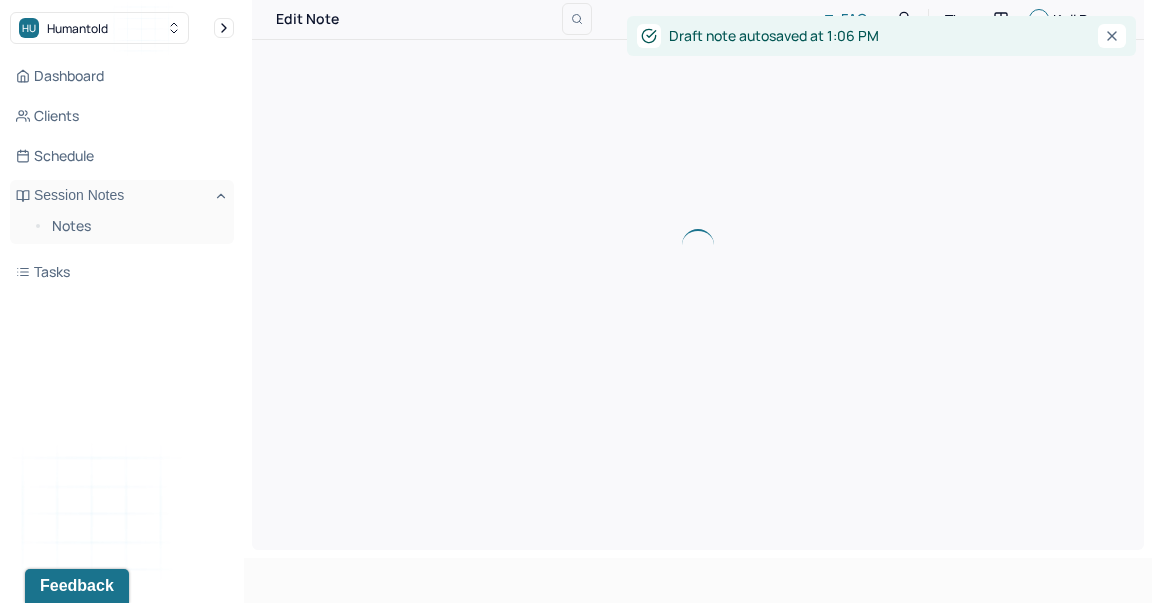 scroll, scrollTop: 0, scrollLeft: 0, axis: both 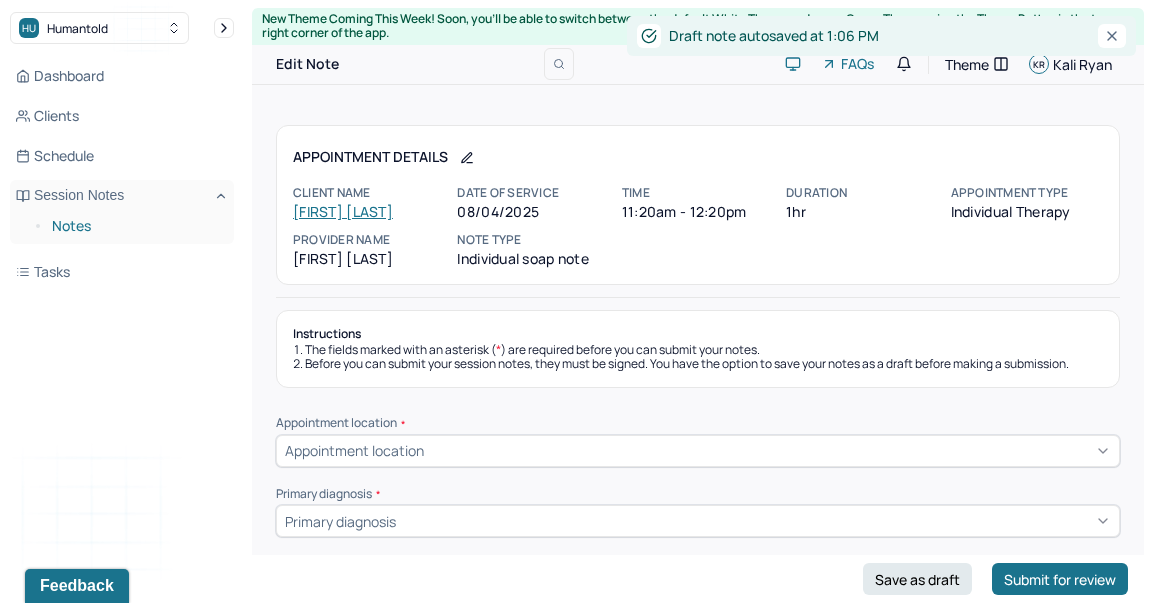click on "Notes" at bounding box center [135, 226] 